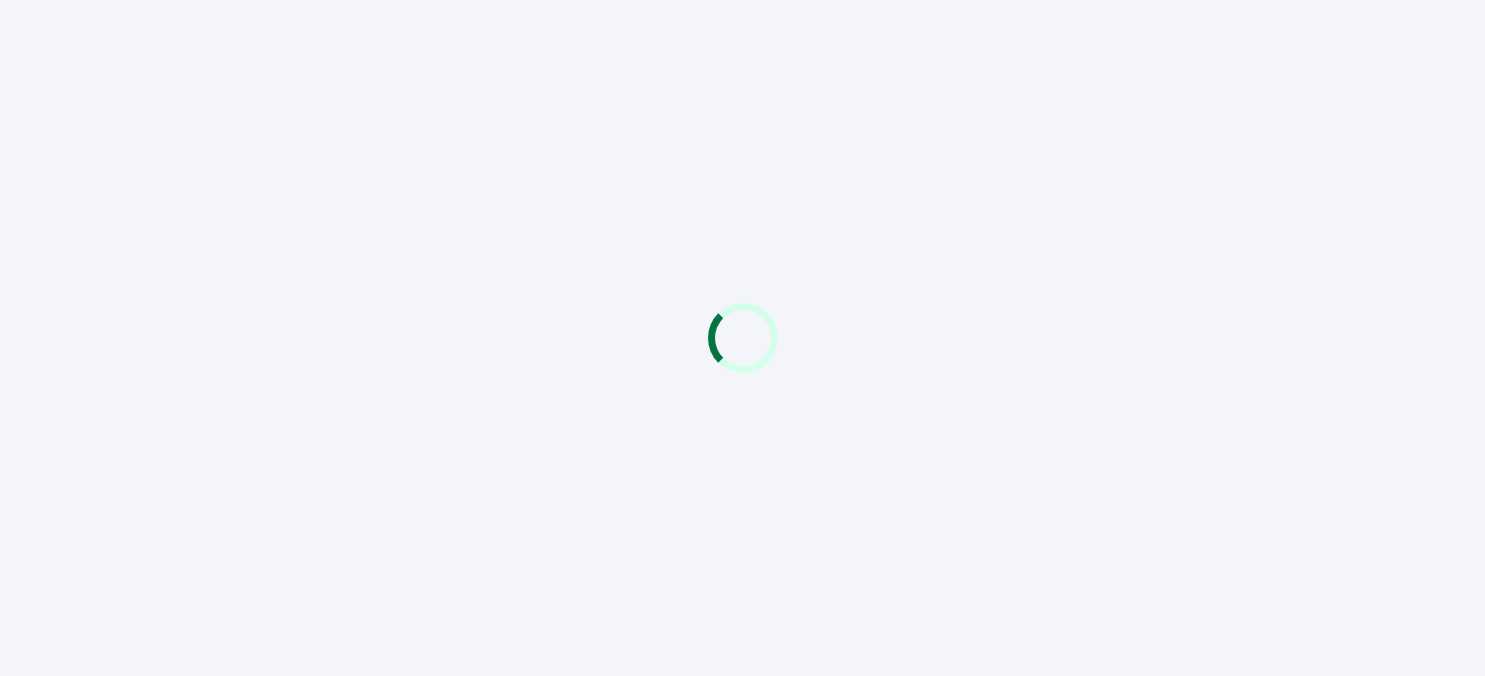 scroll, scrollTop: 0, scrollLeft: 0, axis: both 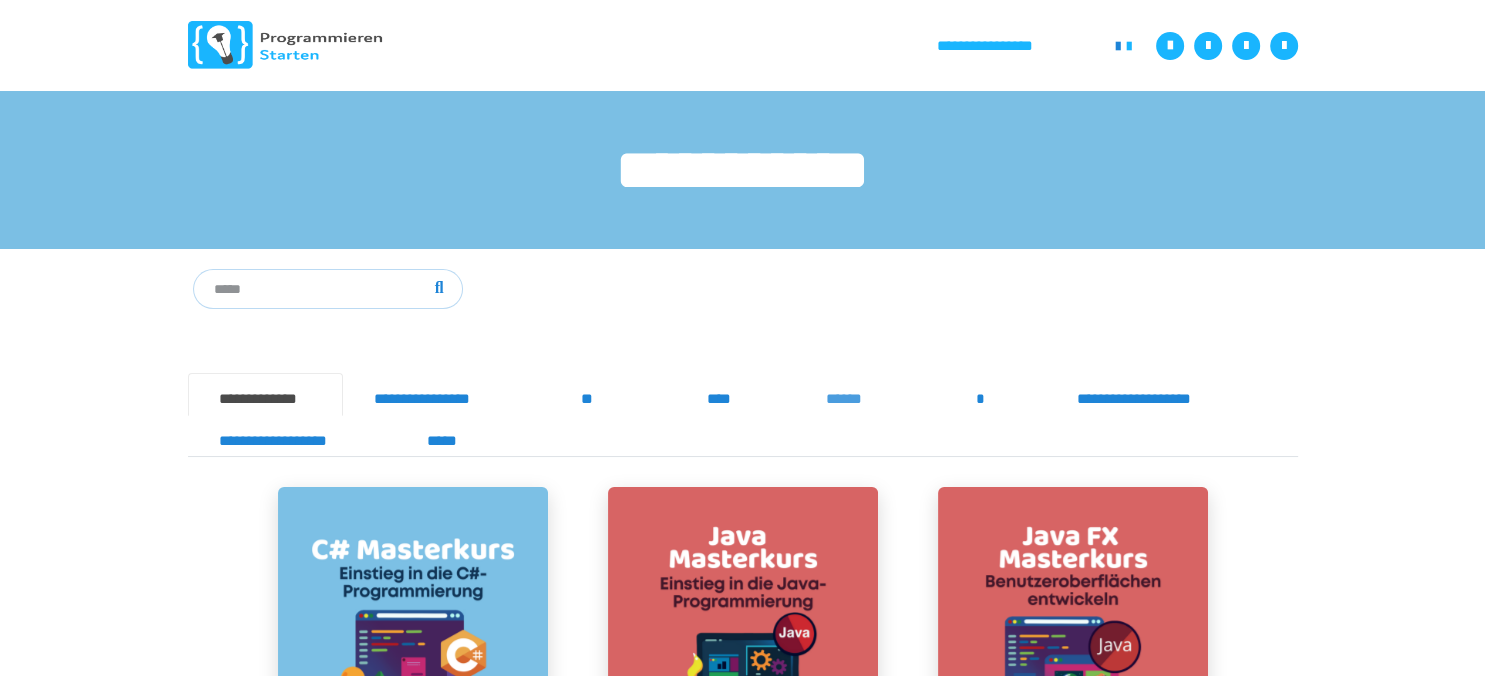 click on "******" at bounding box center [850, 394] 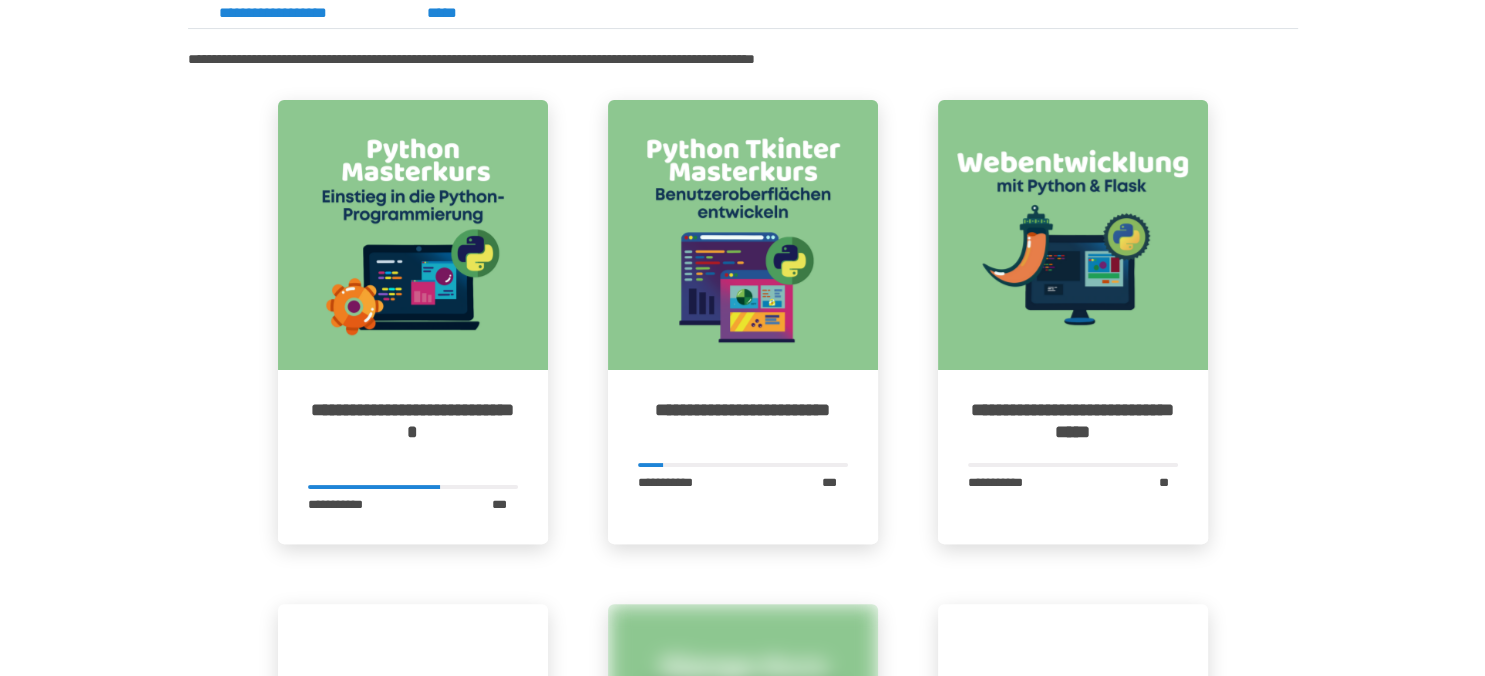 scroll, scrollTop: 432, scrollLeft: 0, axis: vertical 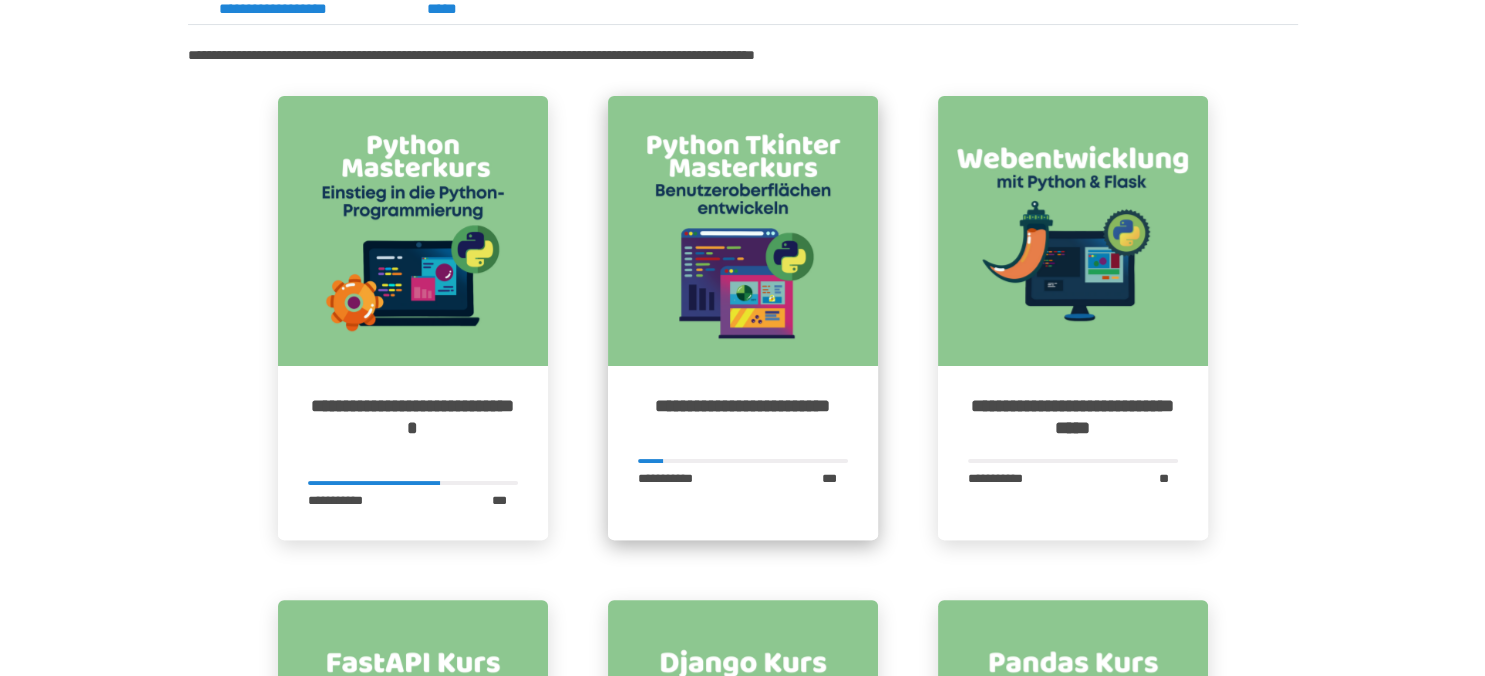click at bounding box center [743, 231] 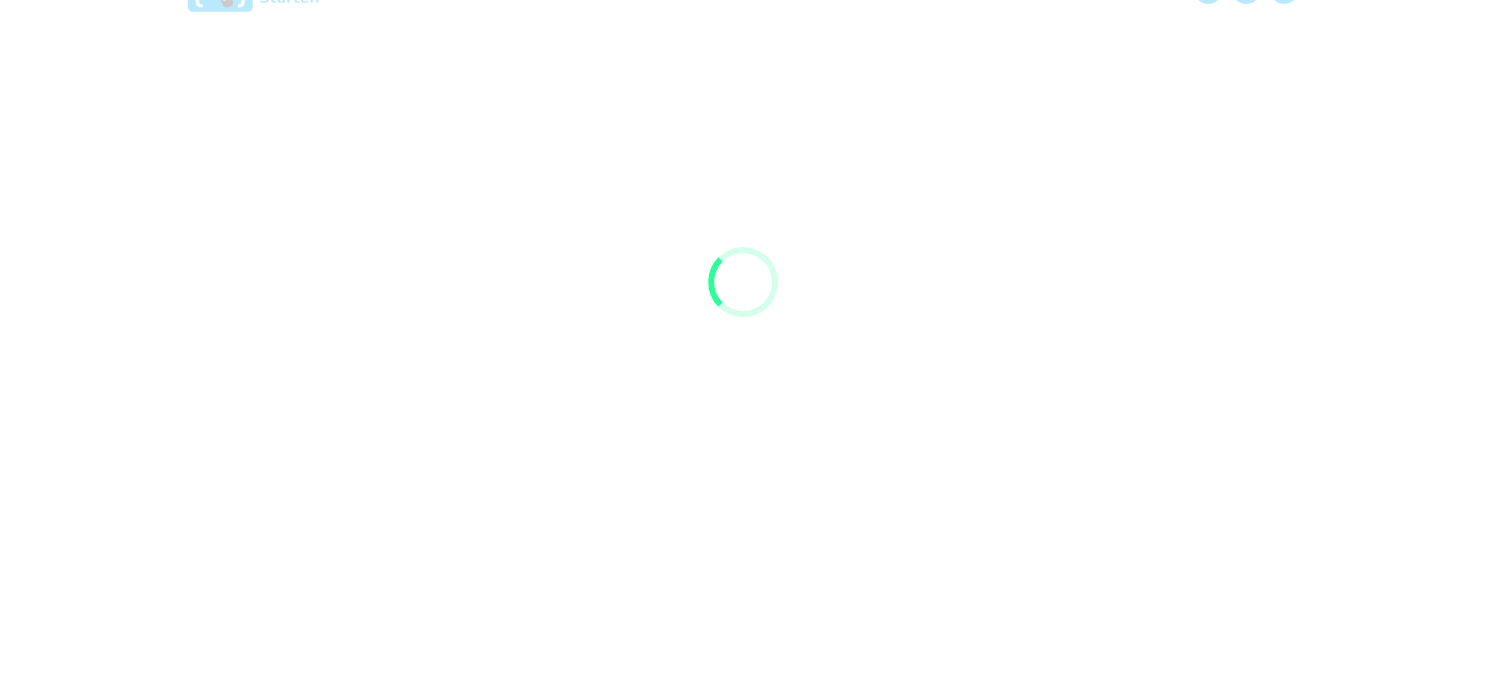 scroll, scrollTop: 0, scrollLeft: 0, axis: both 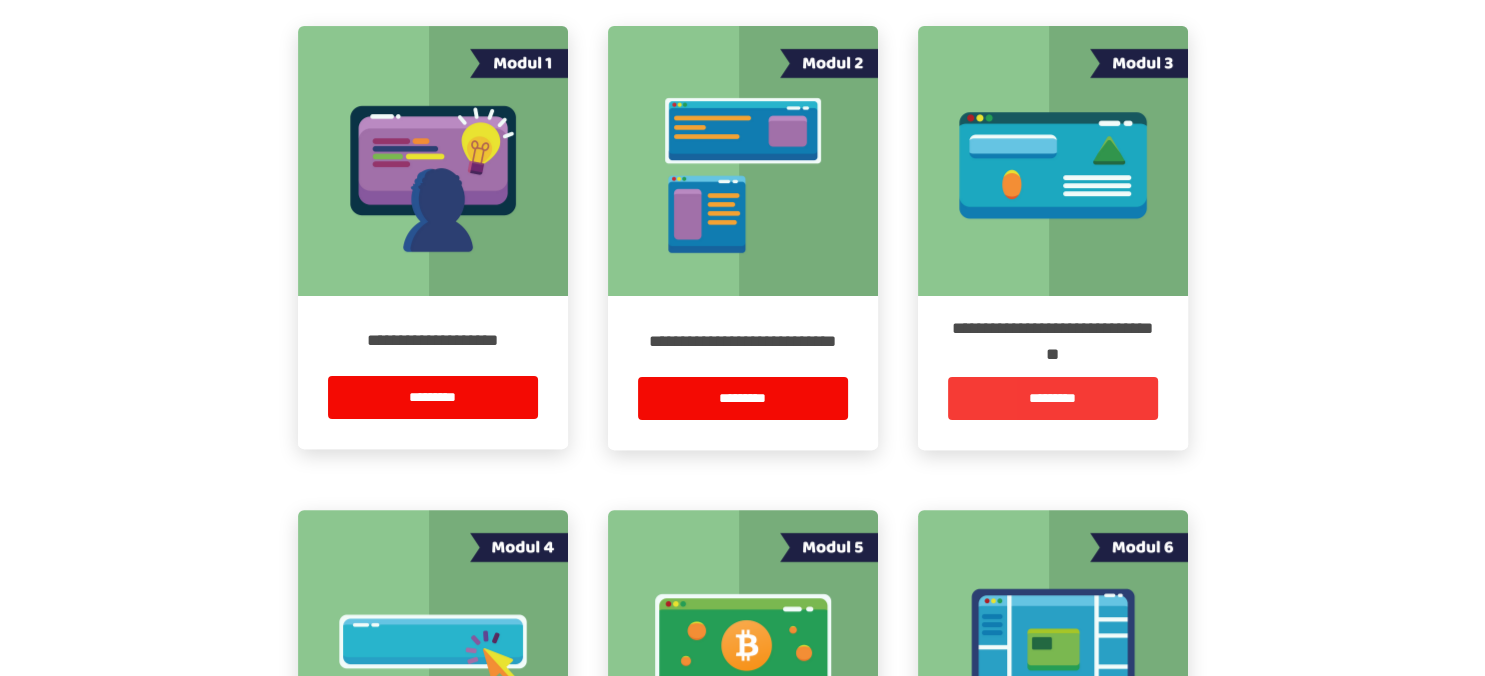 click on "*********" at bounding box center [1053, 398] 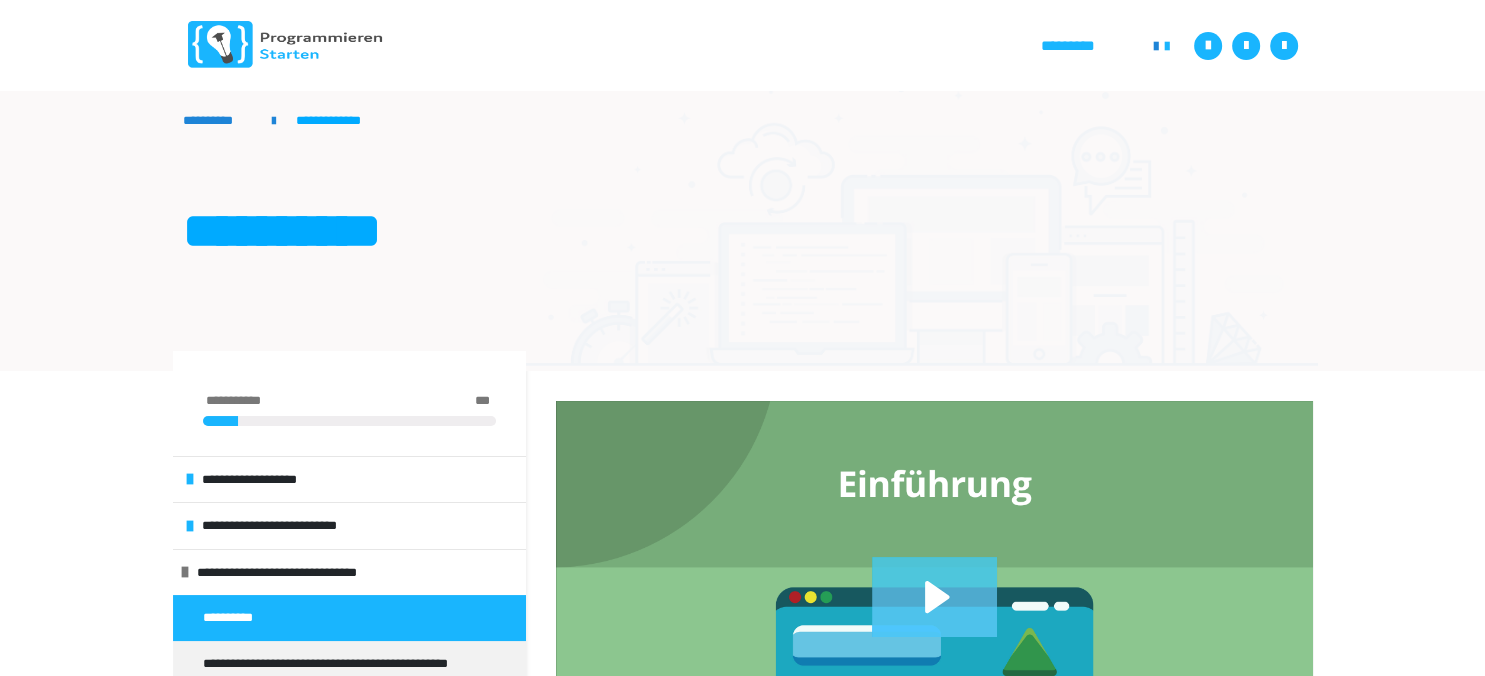 click 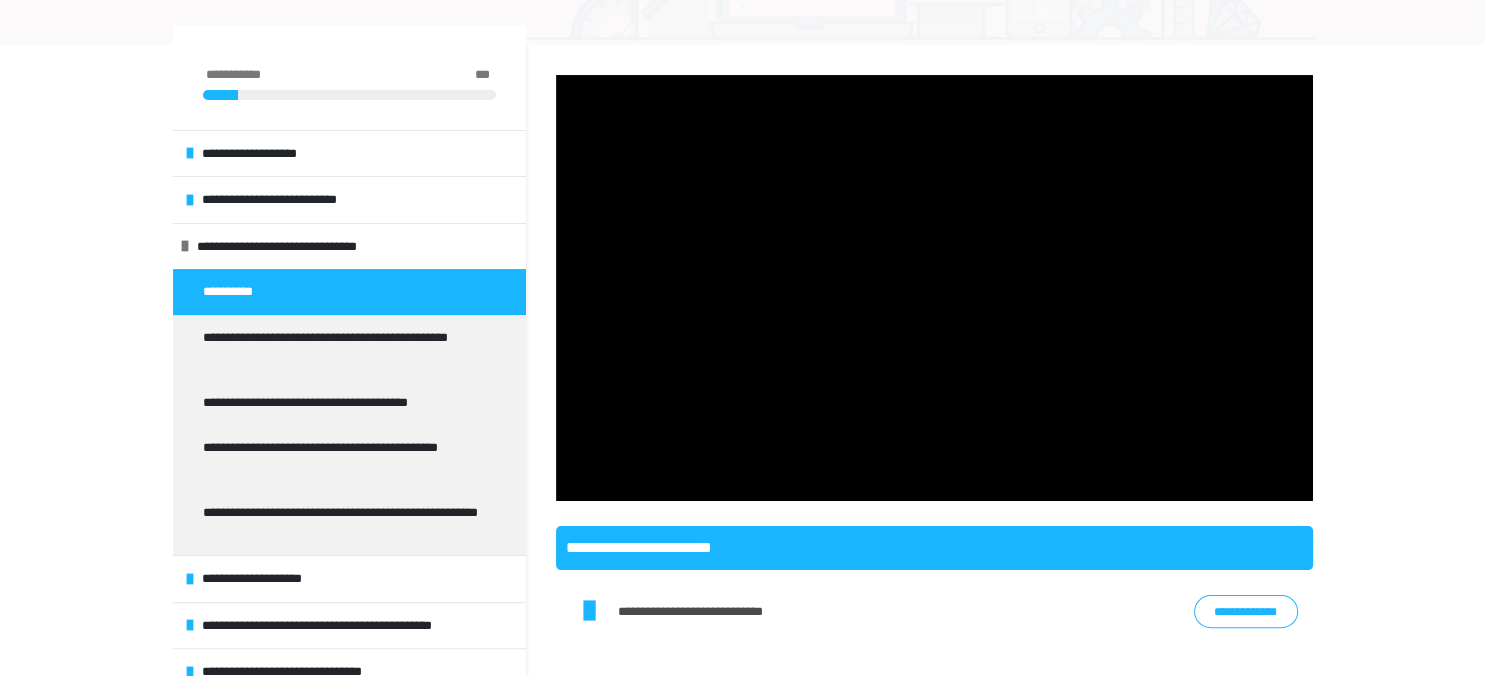 scroll, scrollTop: 323, scrollLeft: 0, axis: vertical 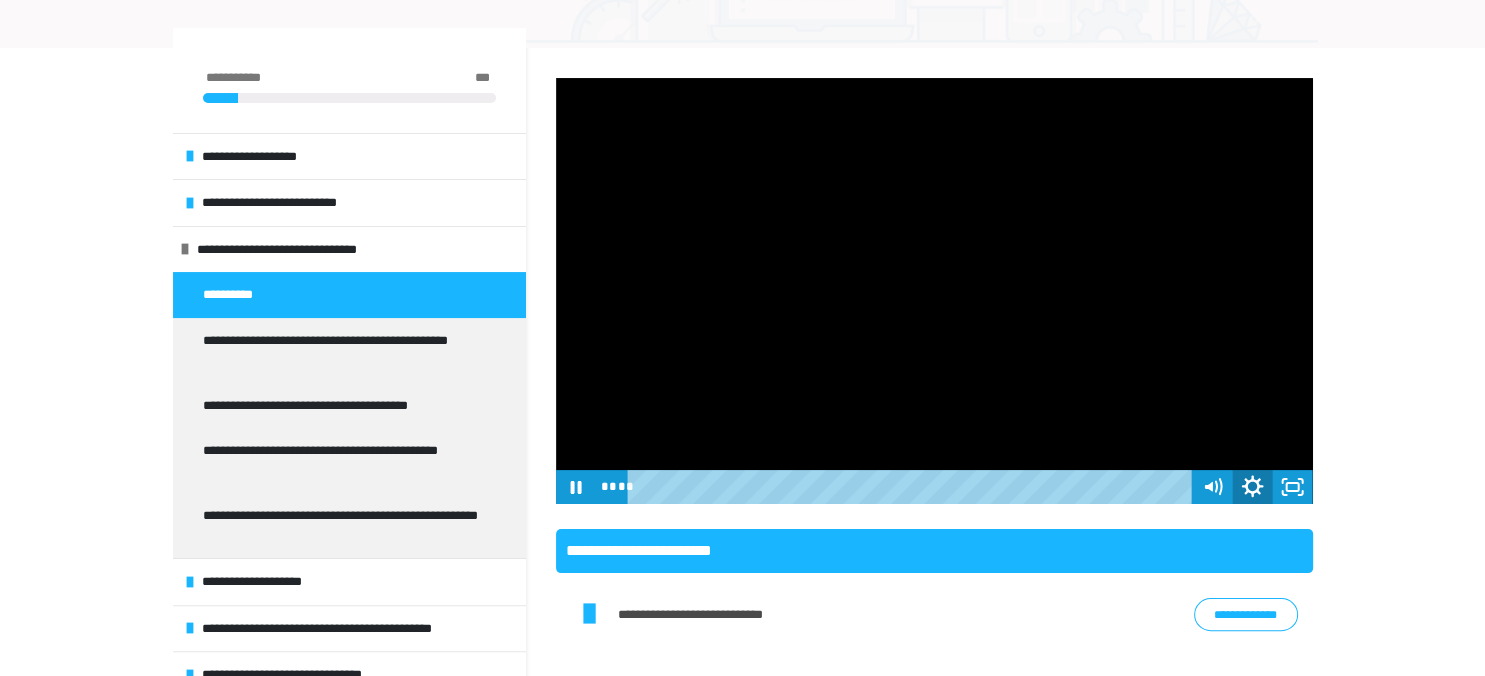 click 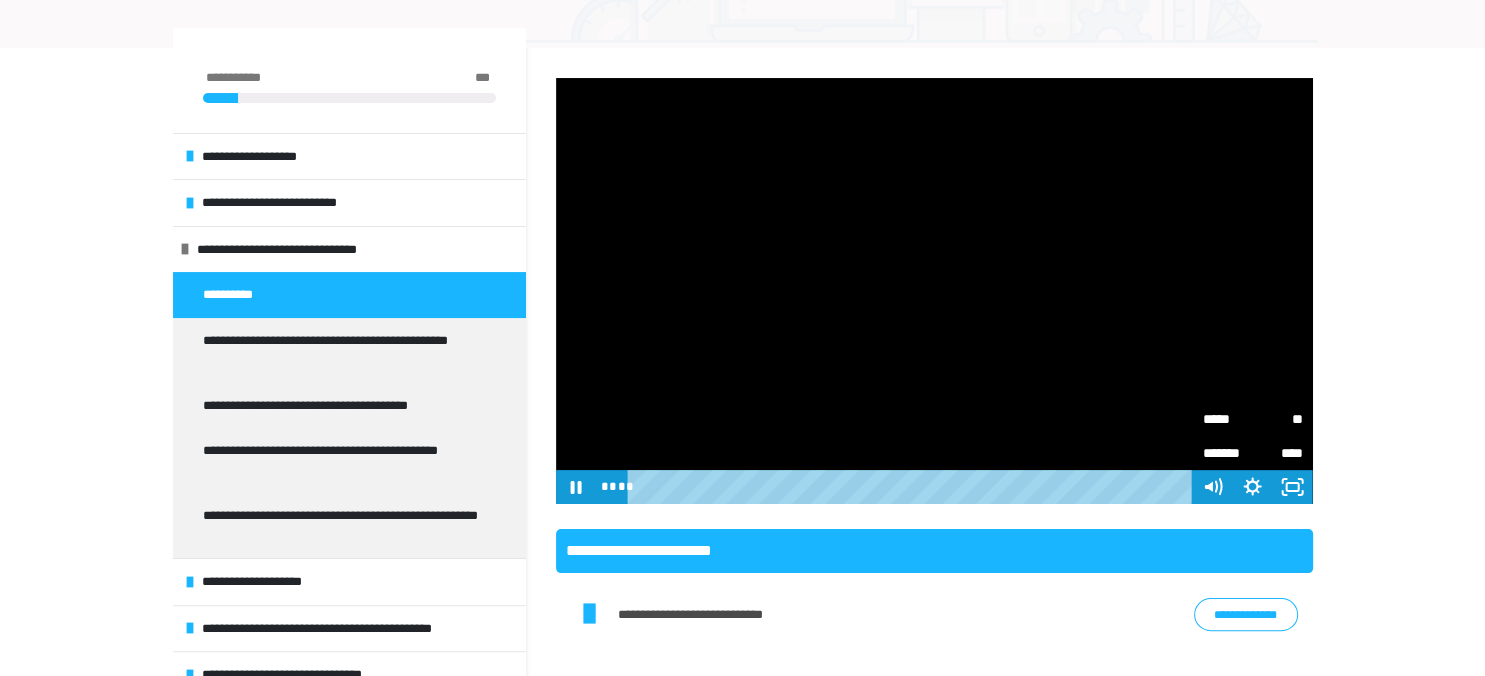 click on "*****" at bounding box center (1228, 419) 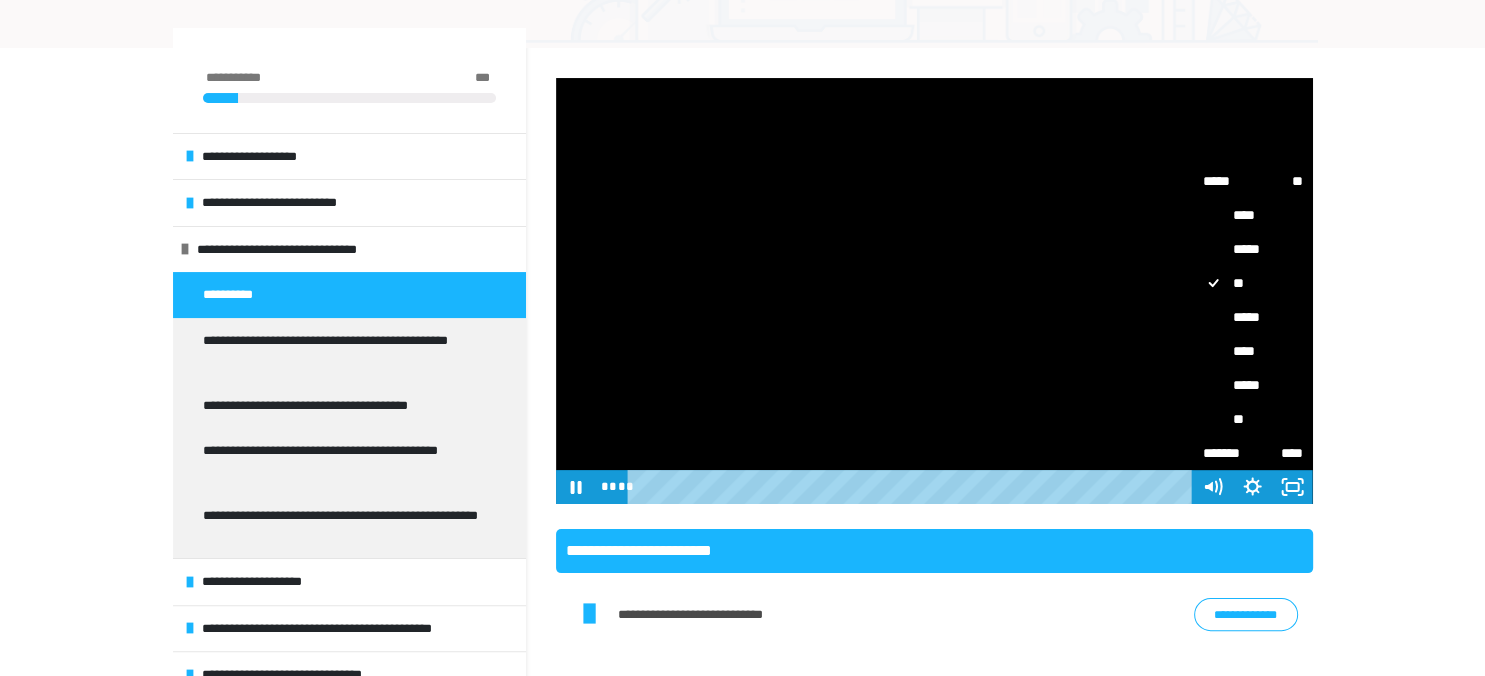 click on "****" at bounding box center (1253, 351) 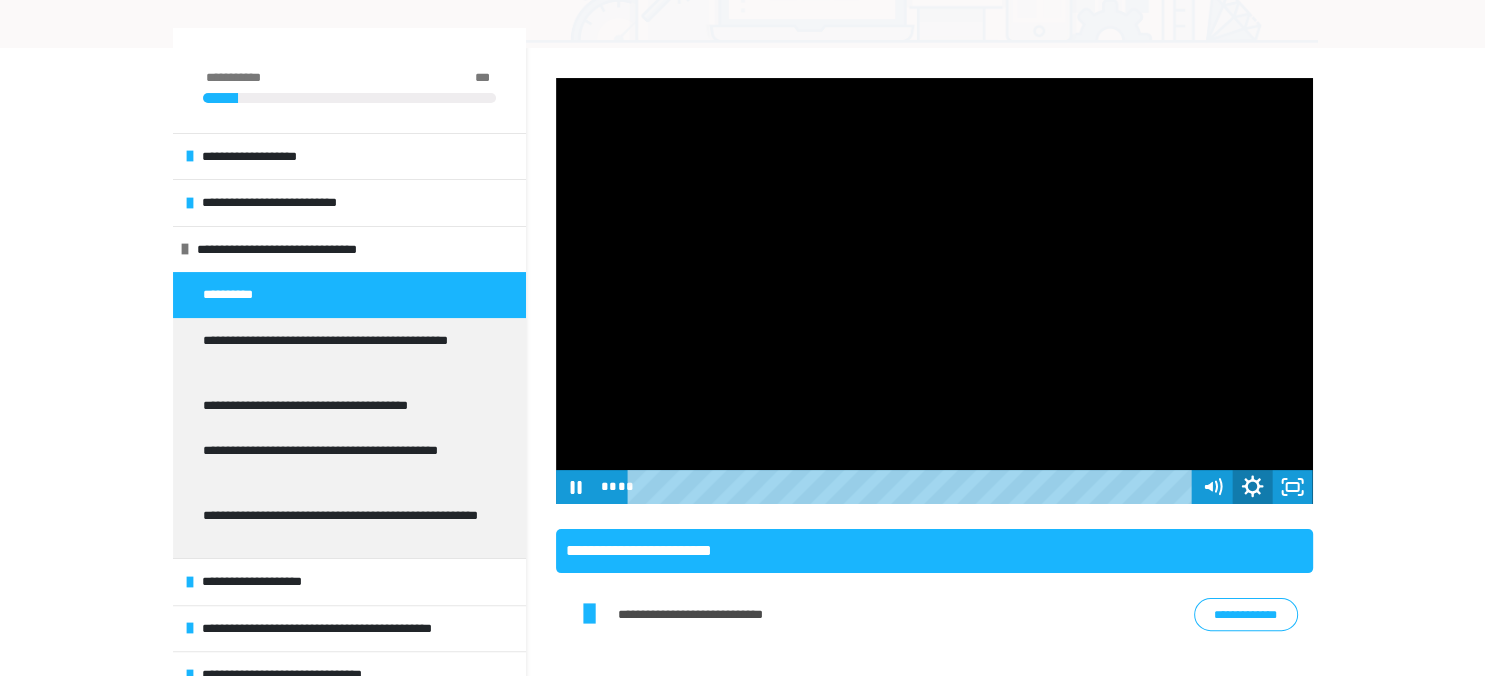 click 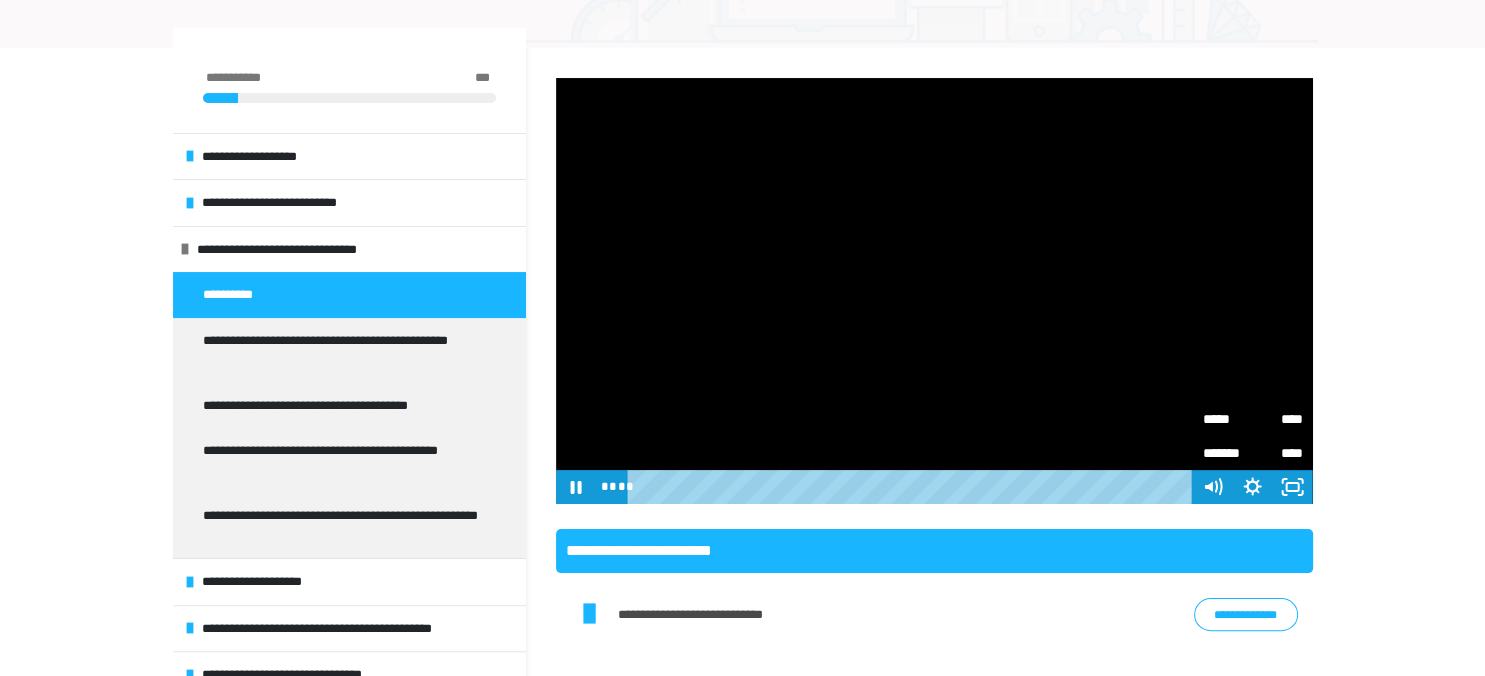click on "*****" at bounding box center [1228, 419] 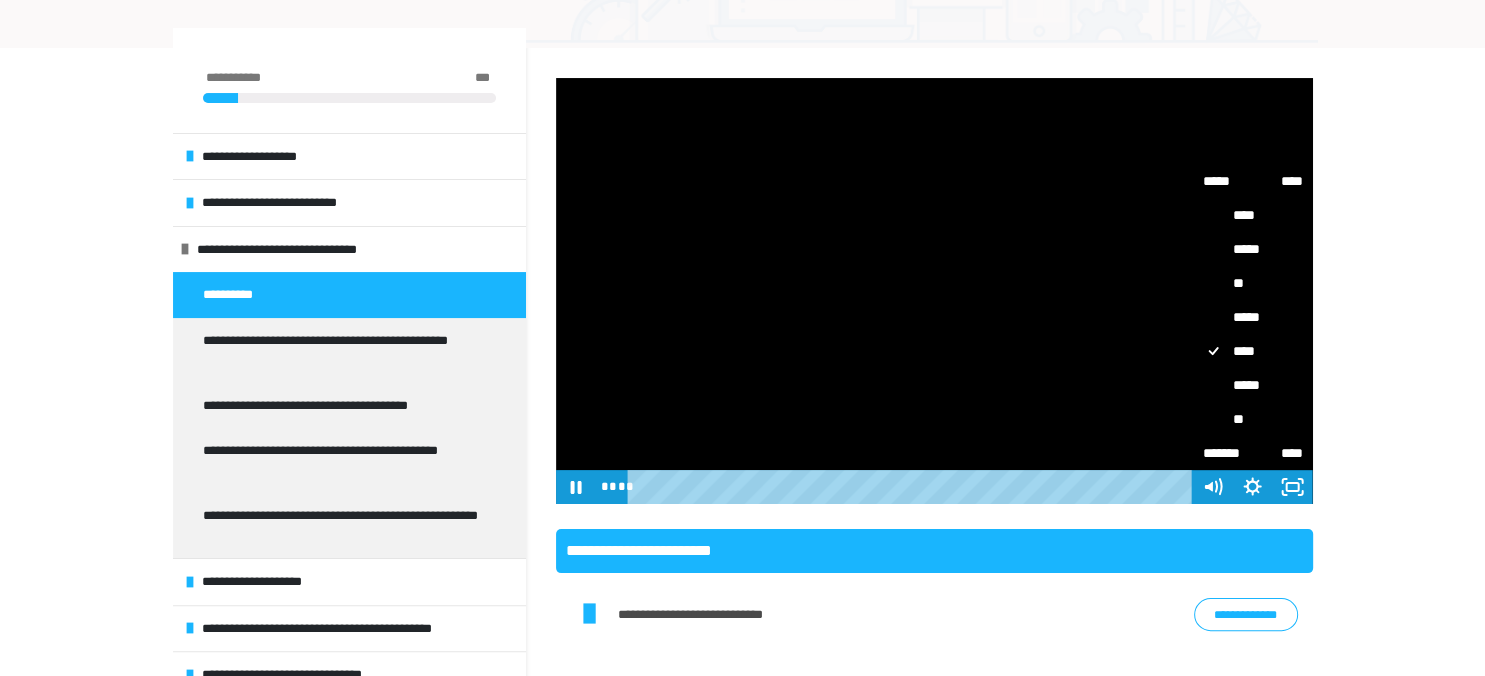 click on "*****" at bounding box center (1253, 317) 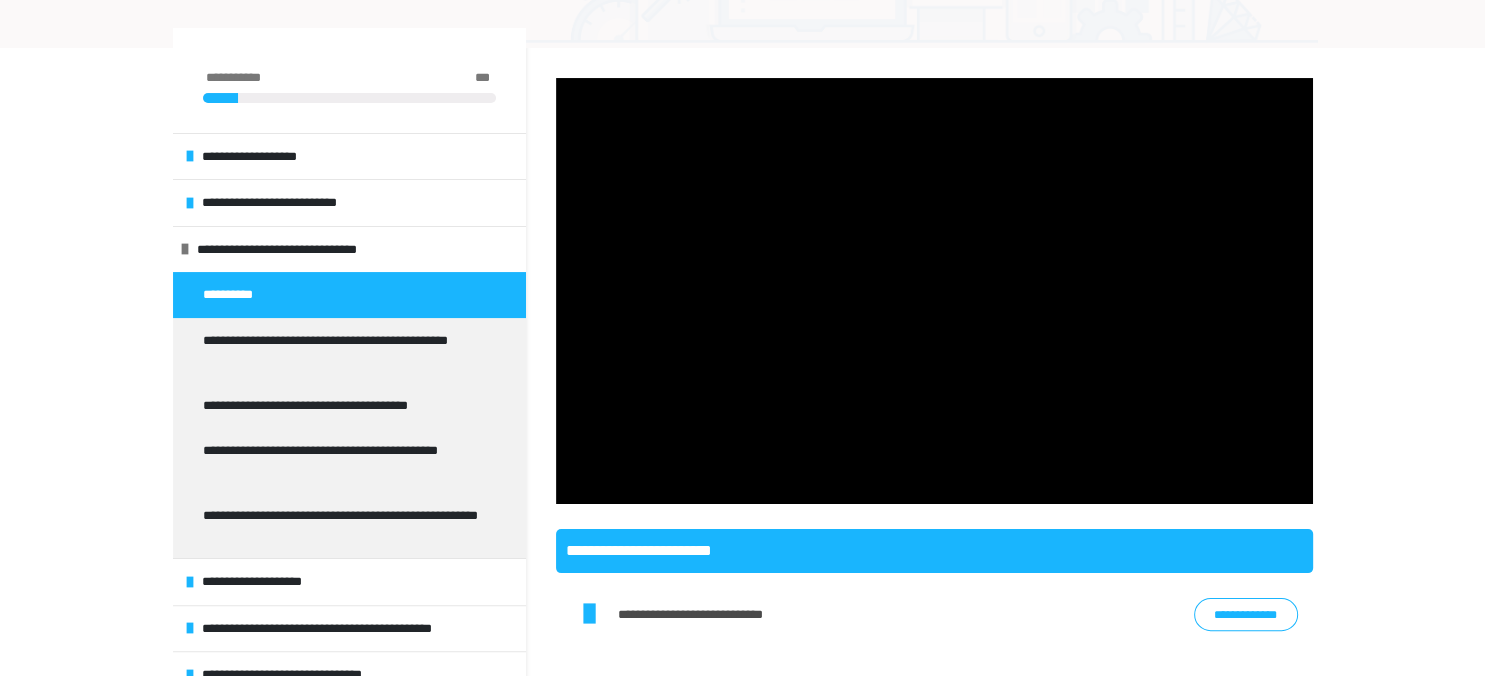 scroll, scrollTop: 440, scrollLeft: 0, axis: vertical 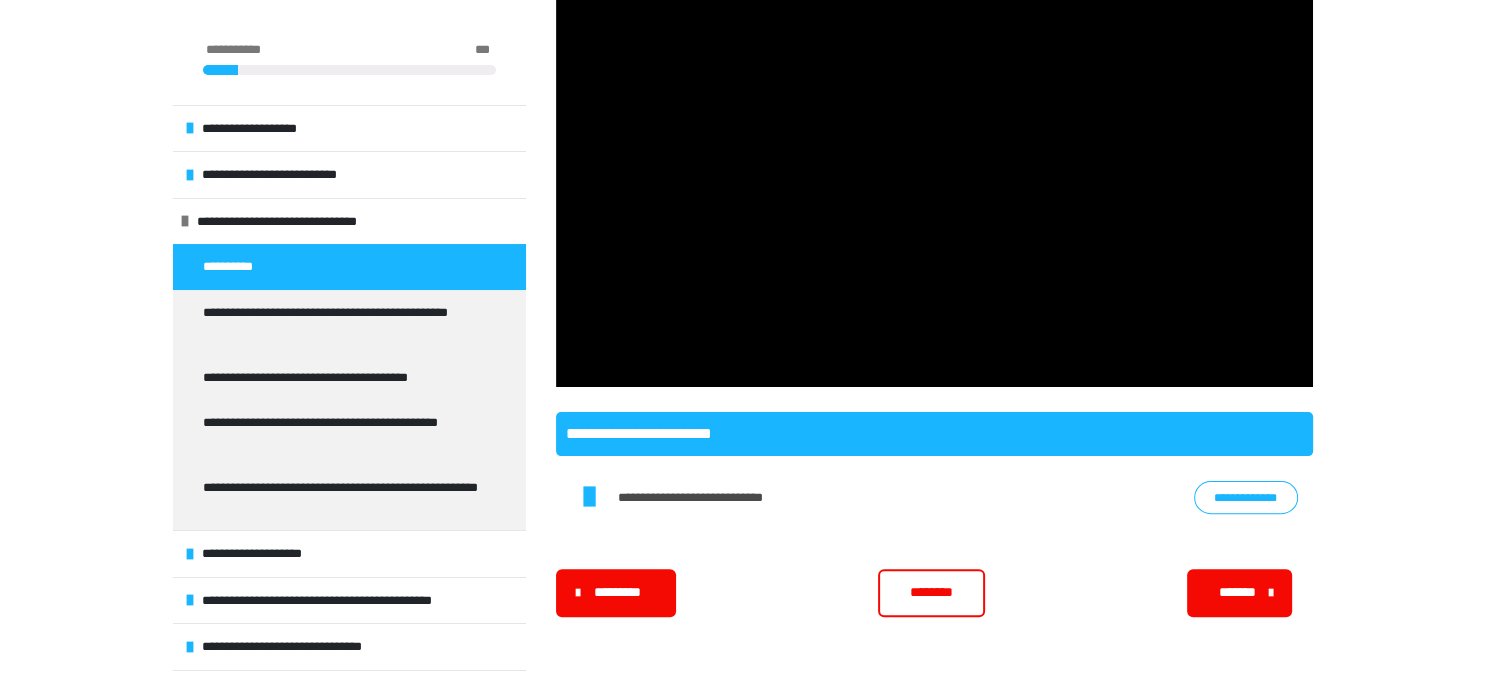 click on "********" at bounding box center (931, 592) 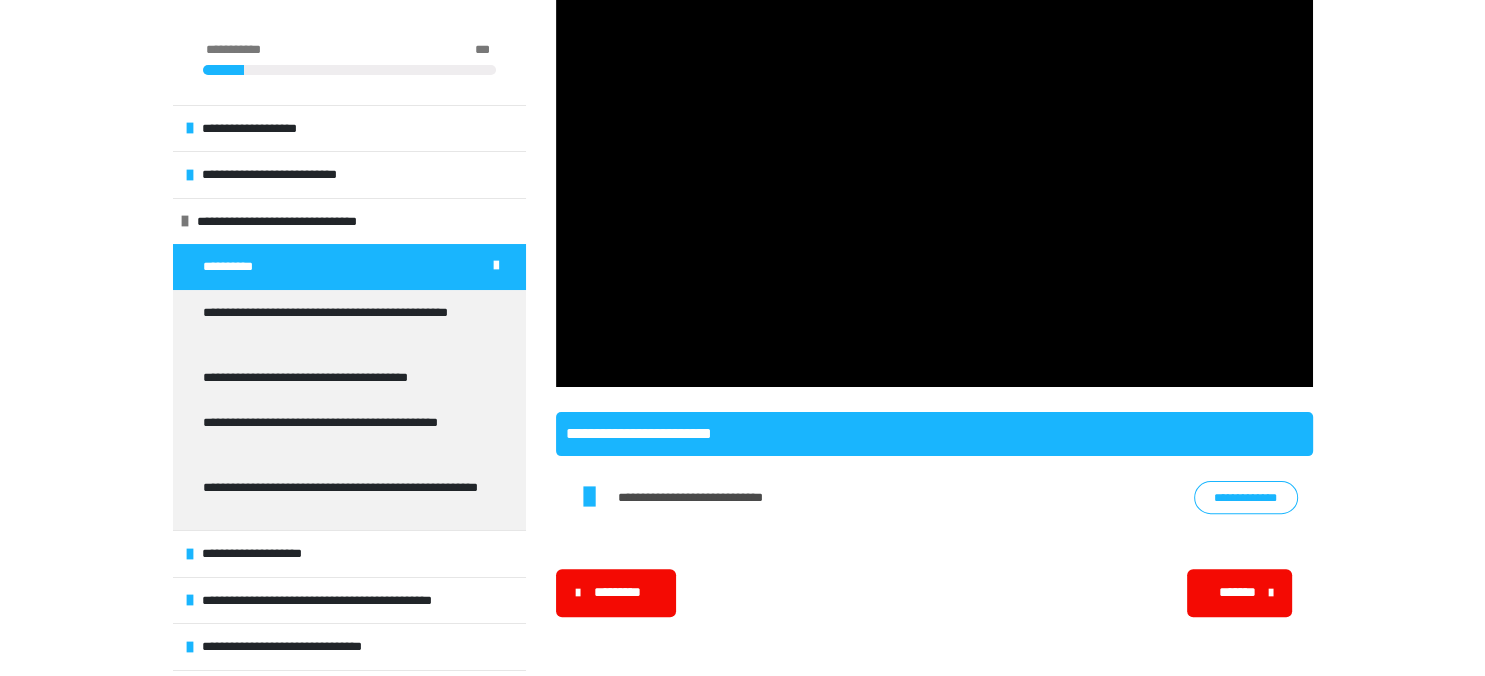 click on "*******" at bounding box center [1238, 592] 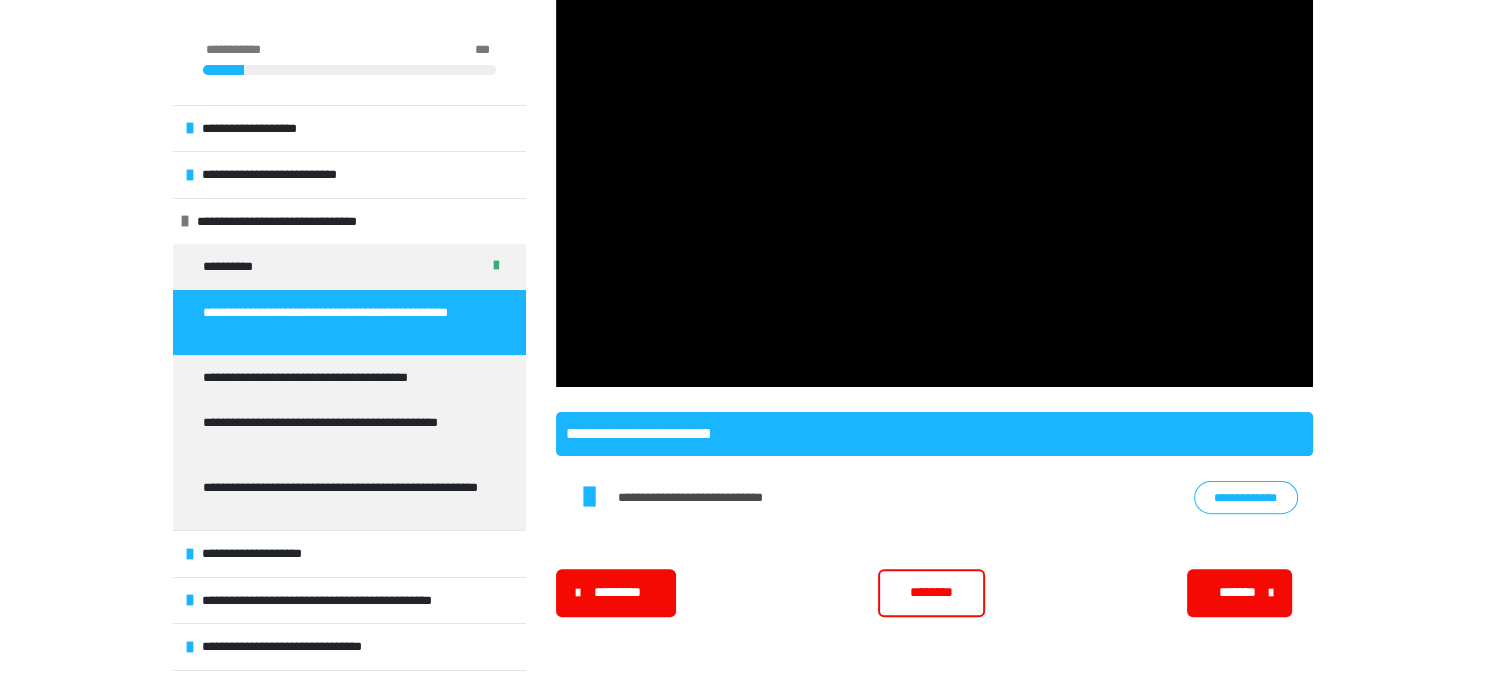 scroll, scrollTop: 431, scrollLeft: 0, axis: vertical 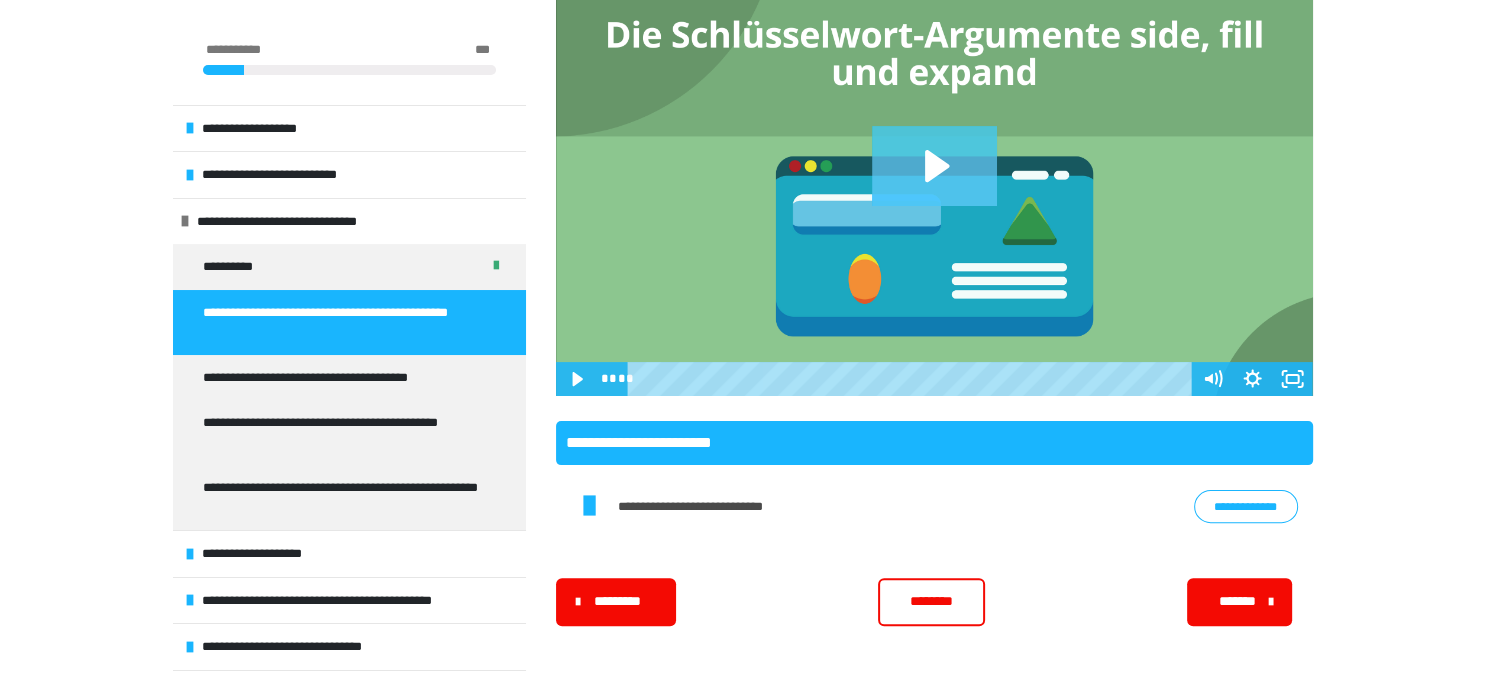 click 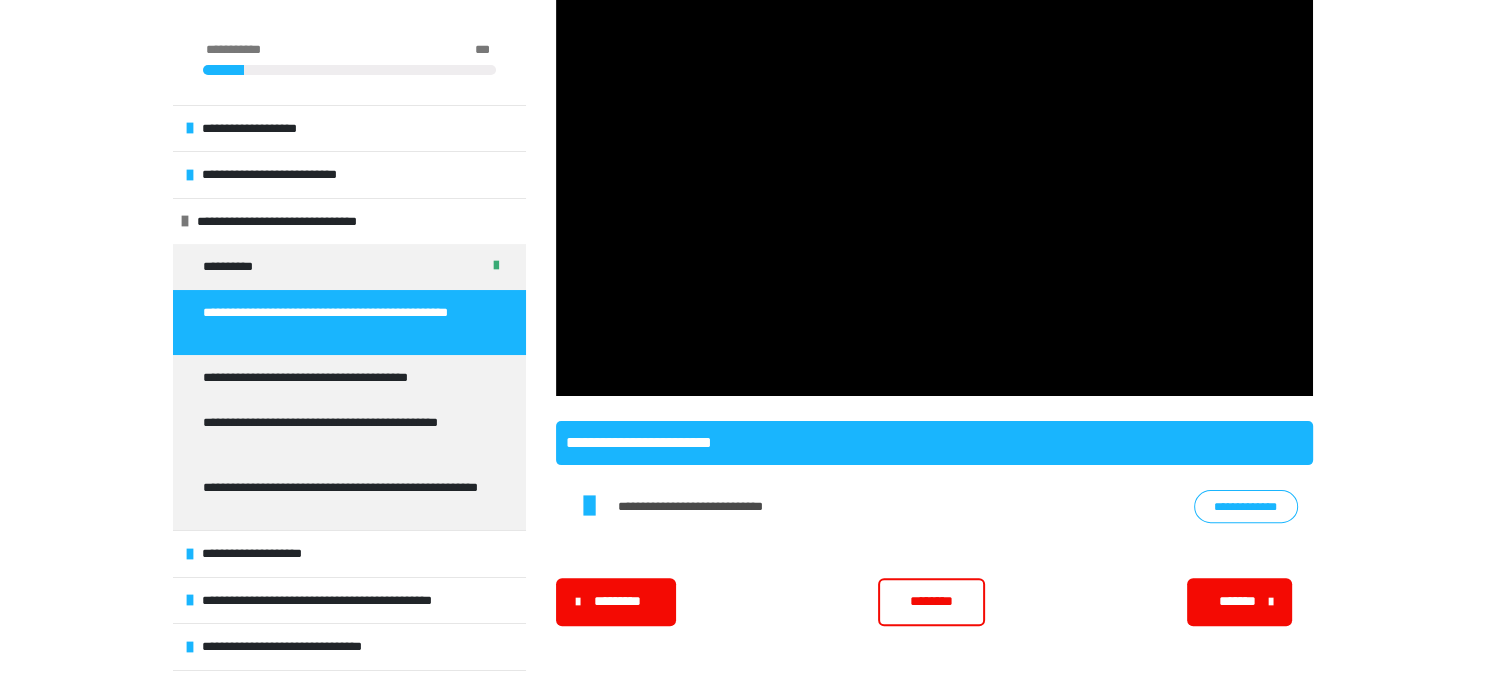 click at bounding box center (934, 183) 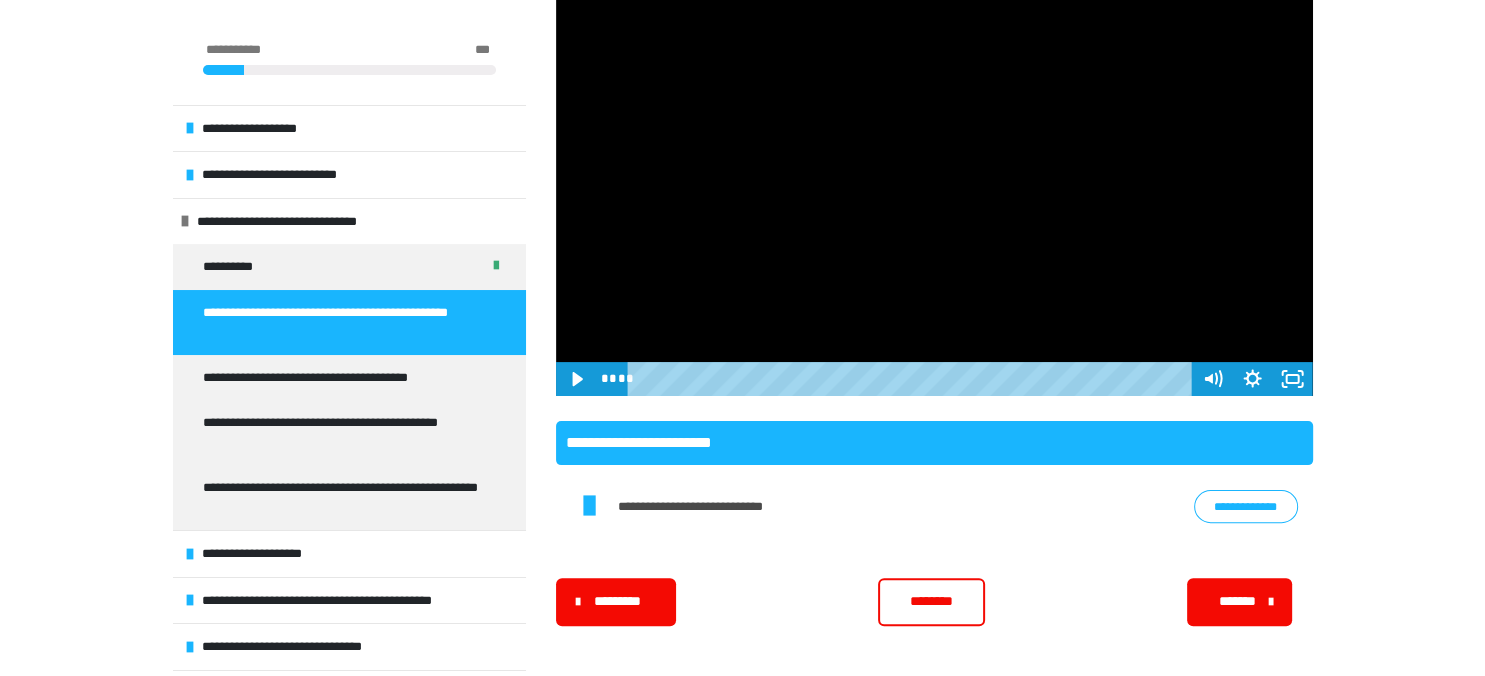 click at bounding box center [934, 183] 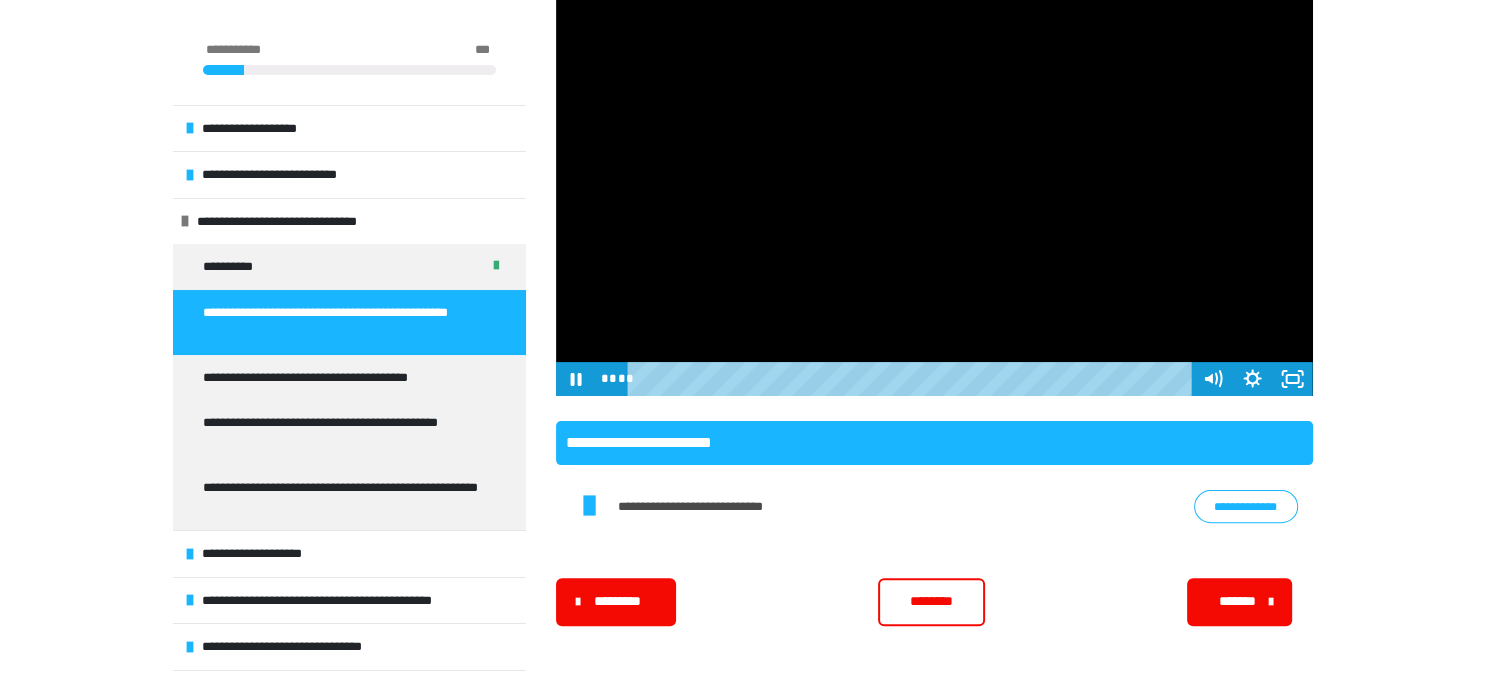 click at bounding box center [934, 183] 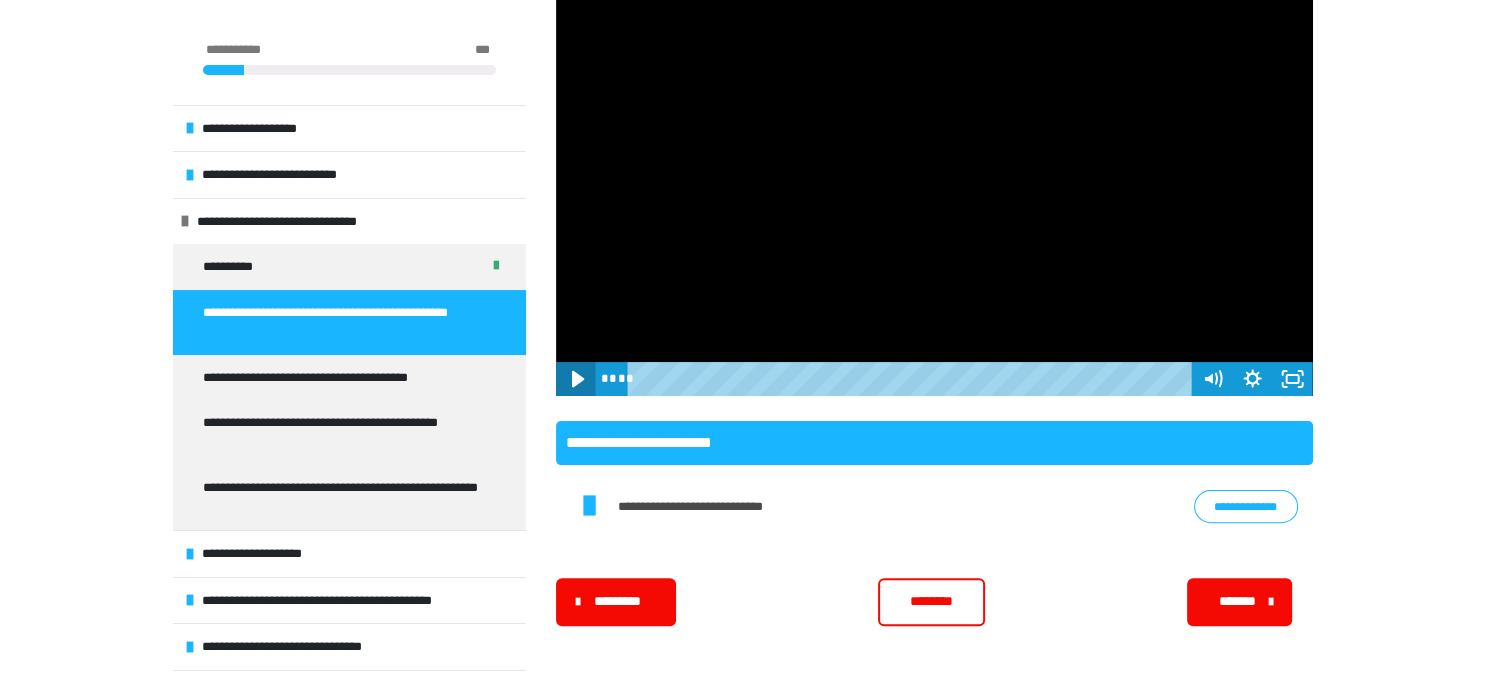click 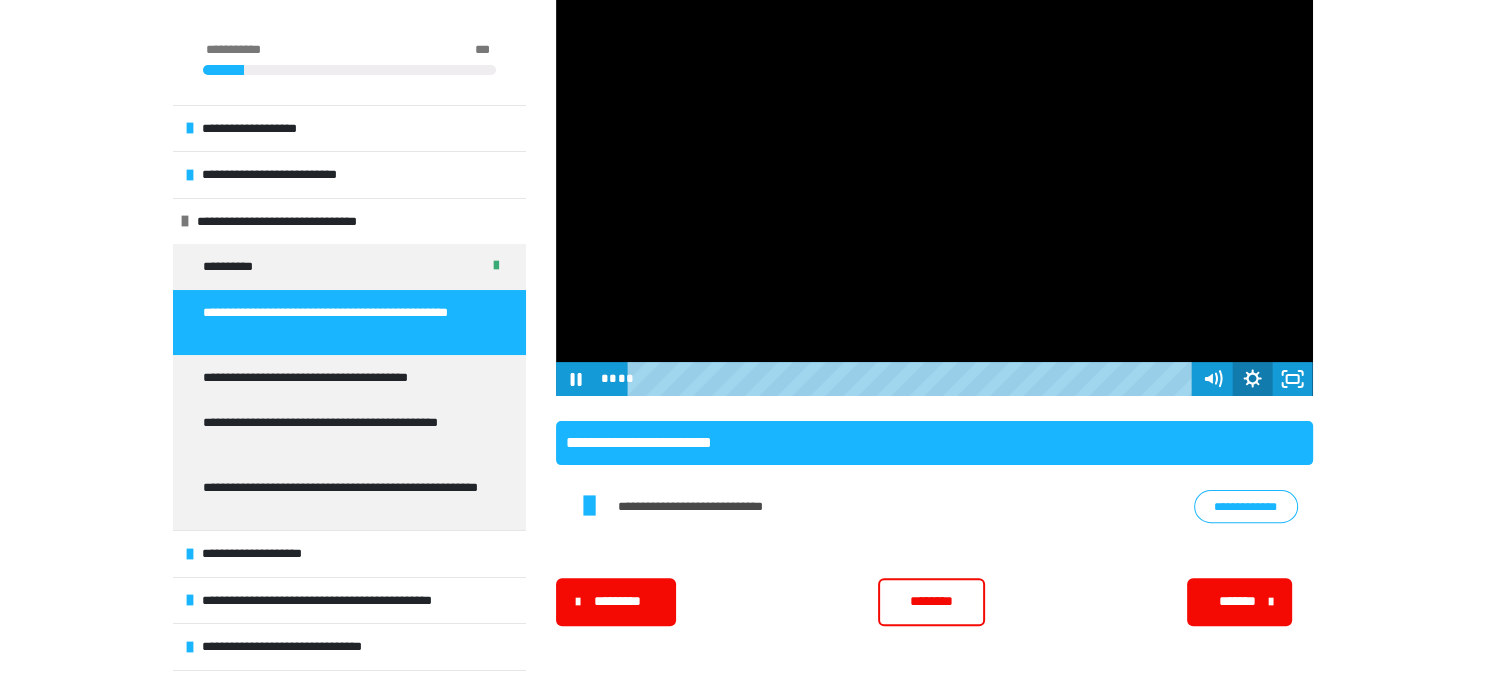 click 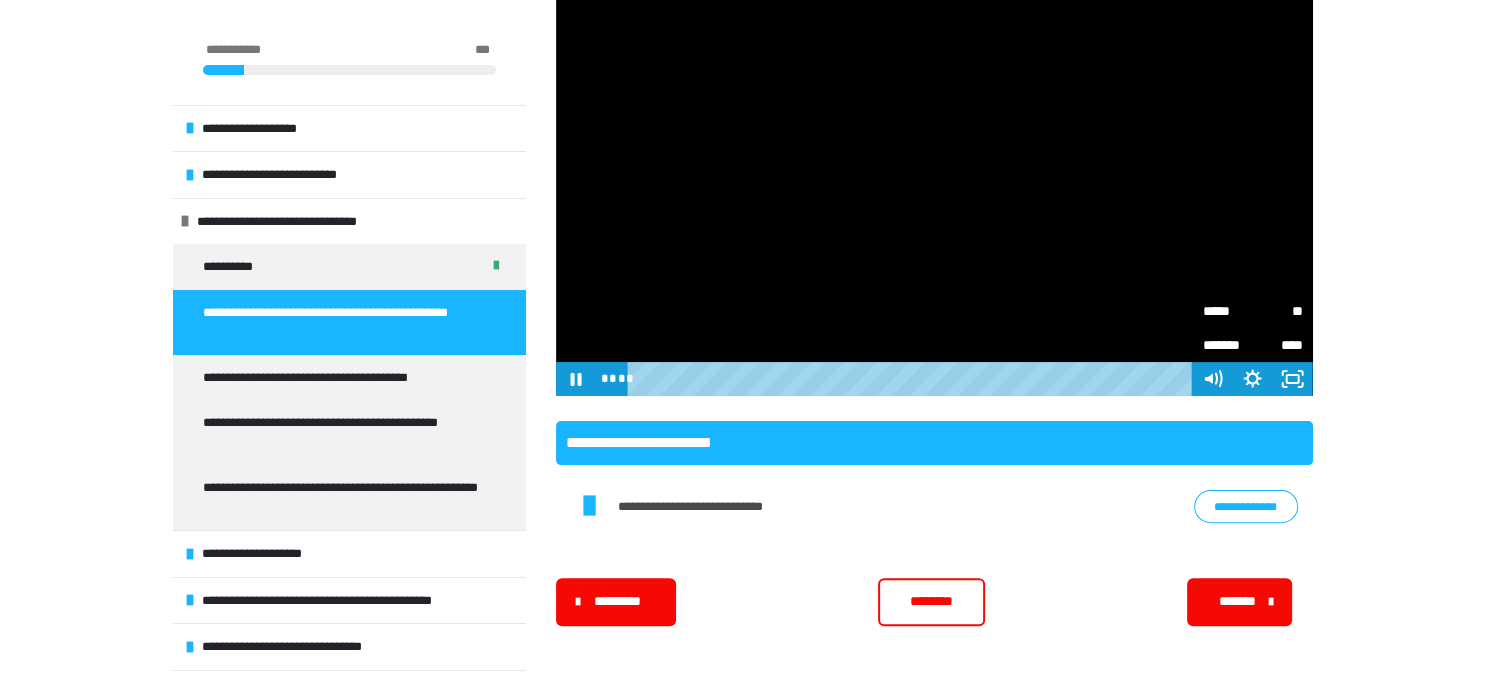 click on "*****" at bounding box center [1228, 309] 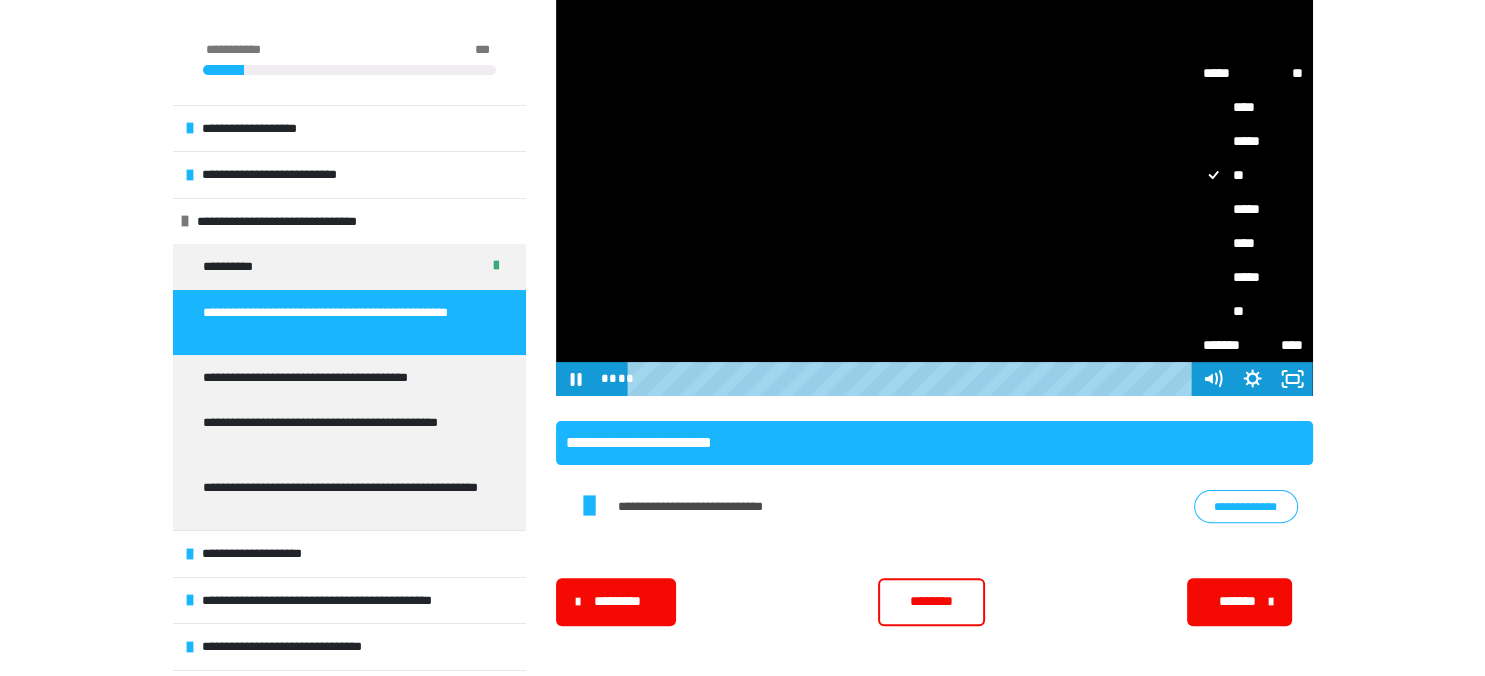 click on "*****" at bounding box center [1253, 209] 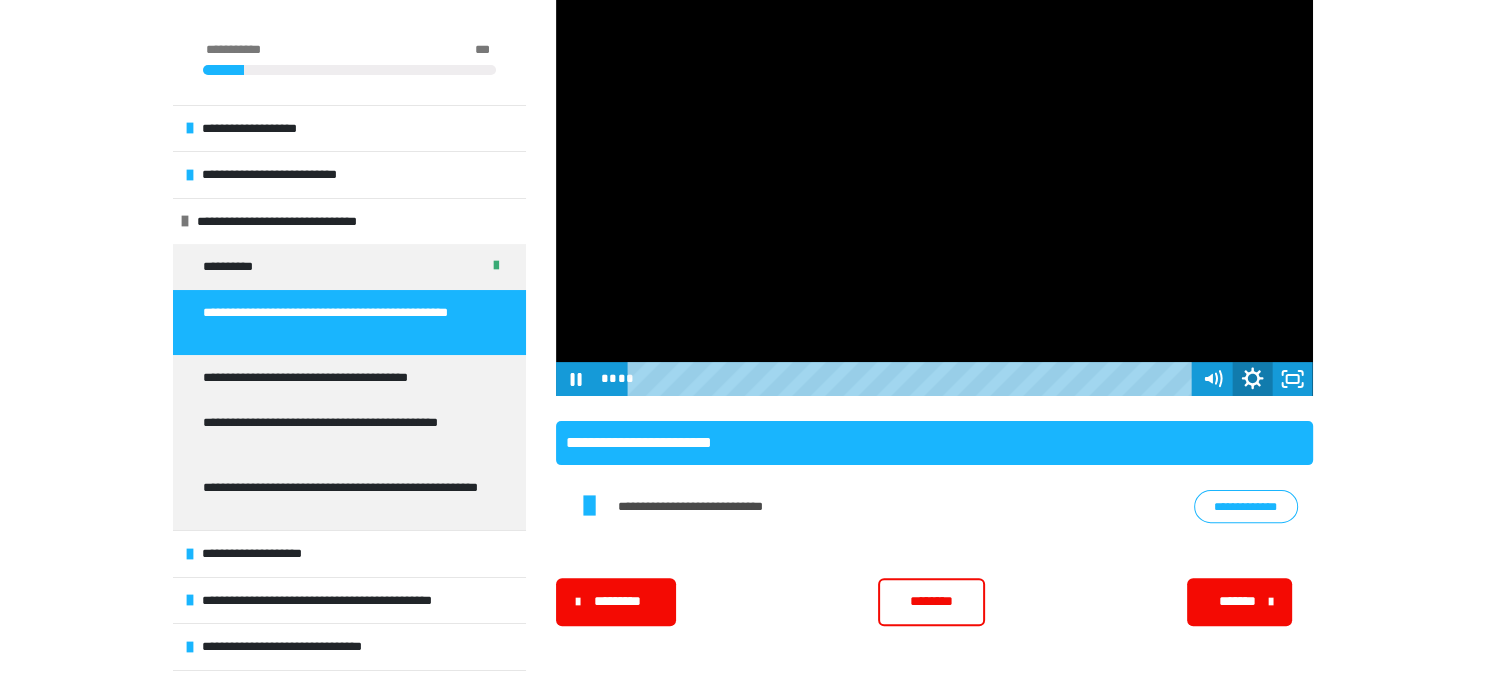 click 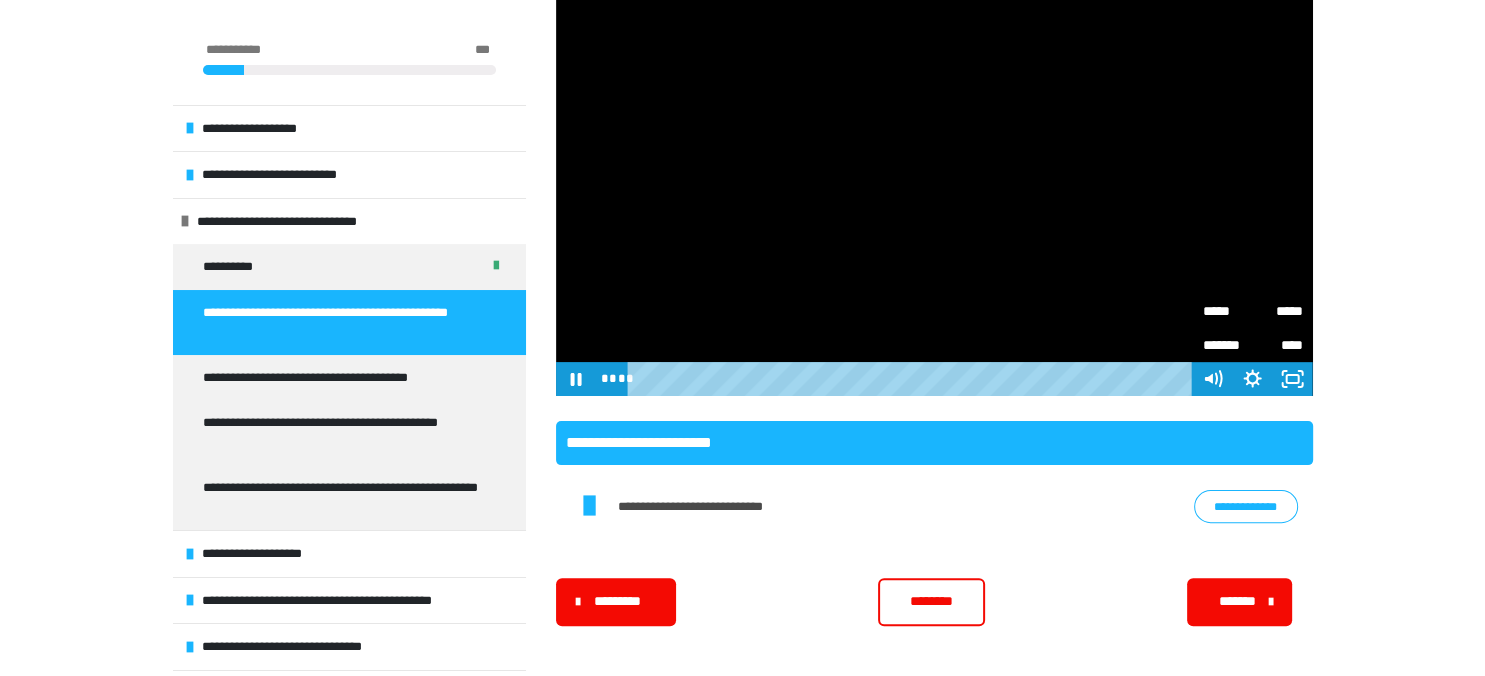 click on "*****" at bounding box center (1228, 311) 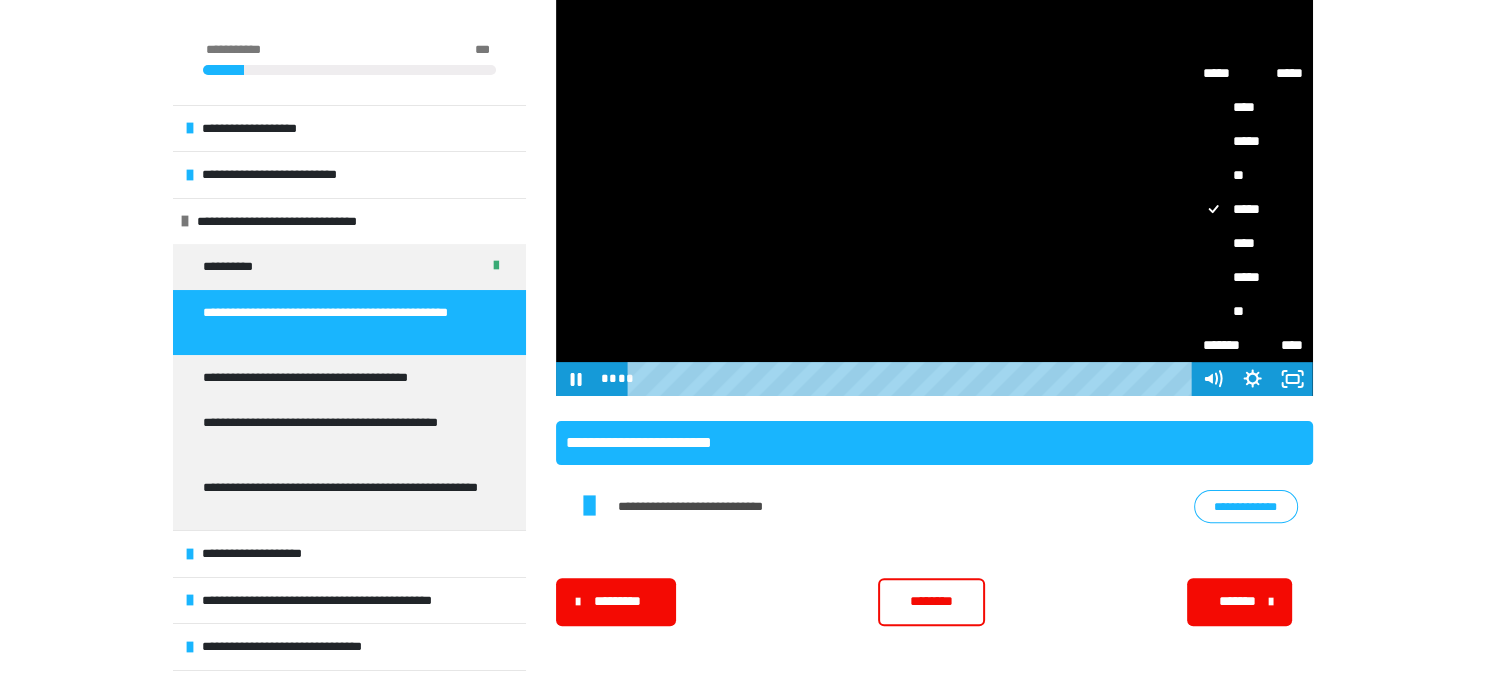 click on "****" at bounding box center [1253, 243] 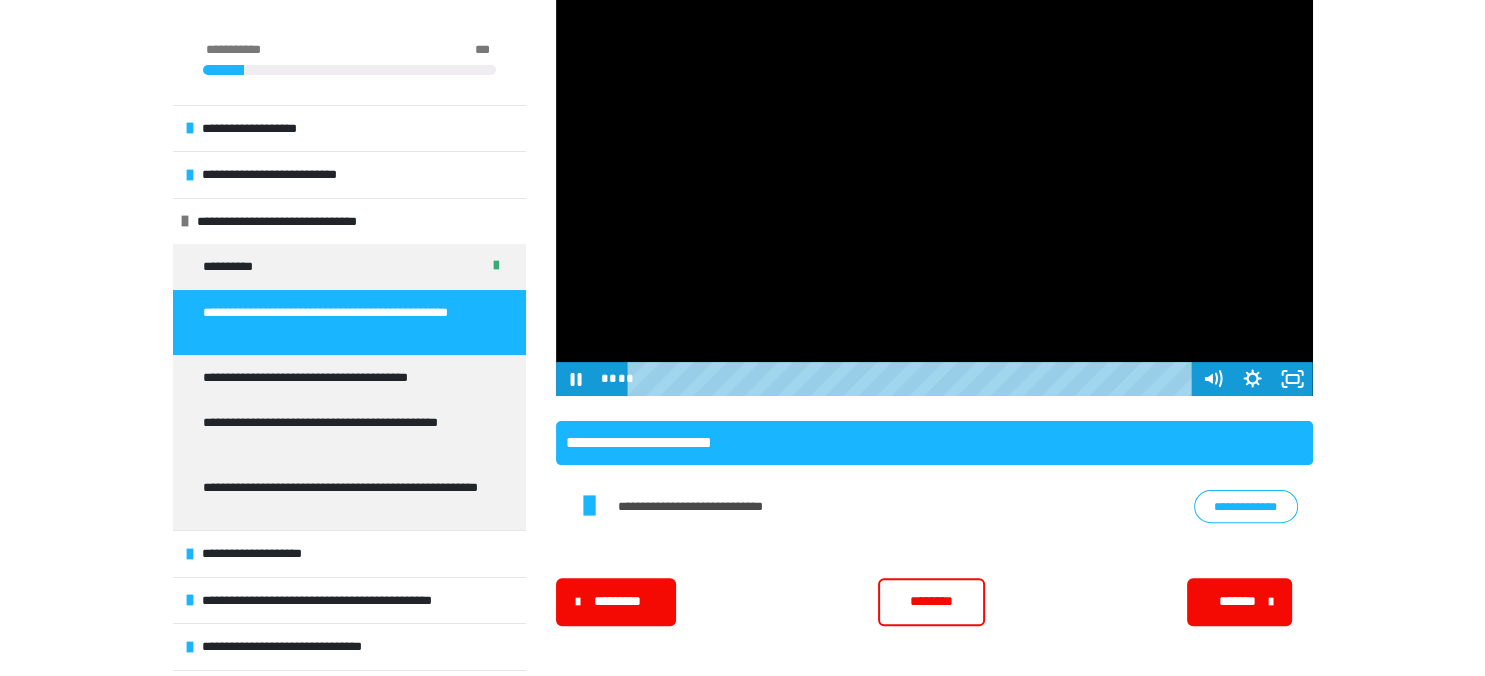 click at bounding box center (934, 183) 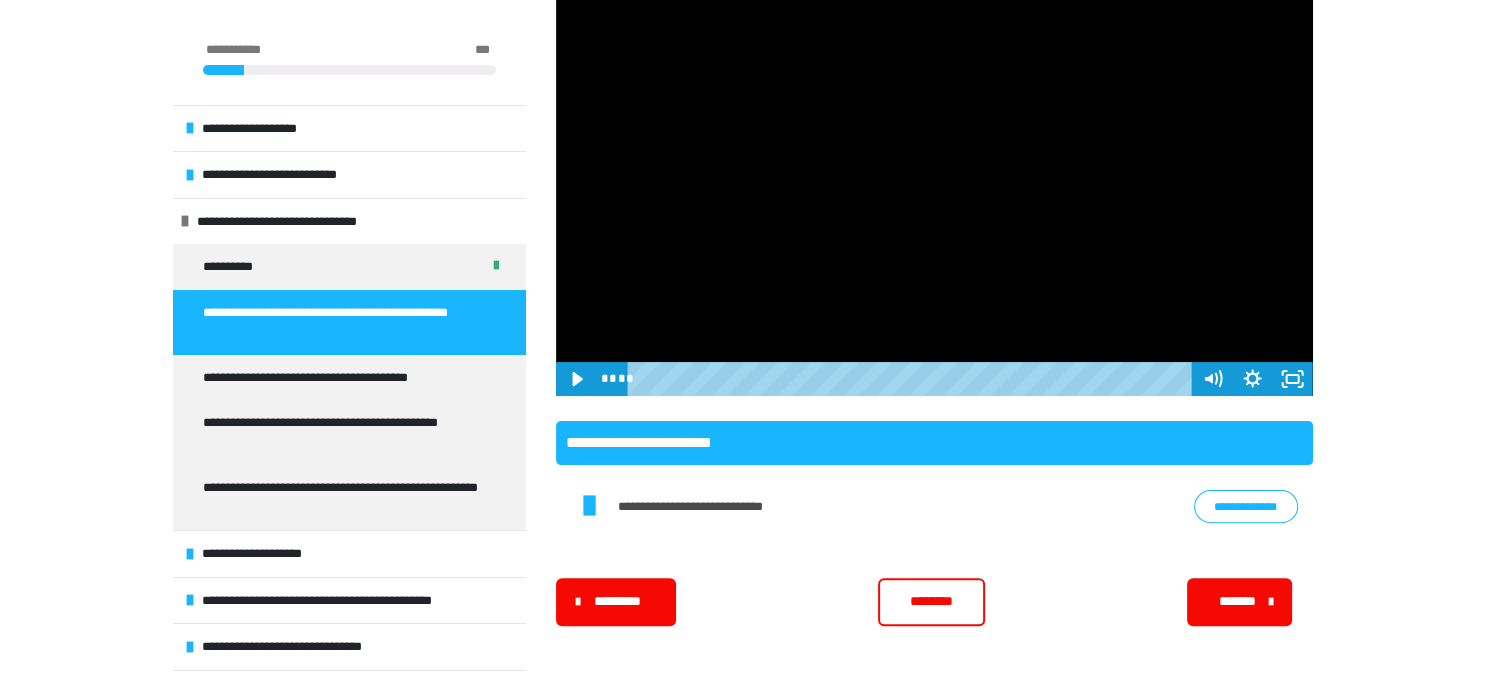 click at bounding box center (934, 183) 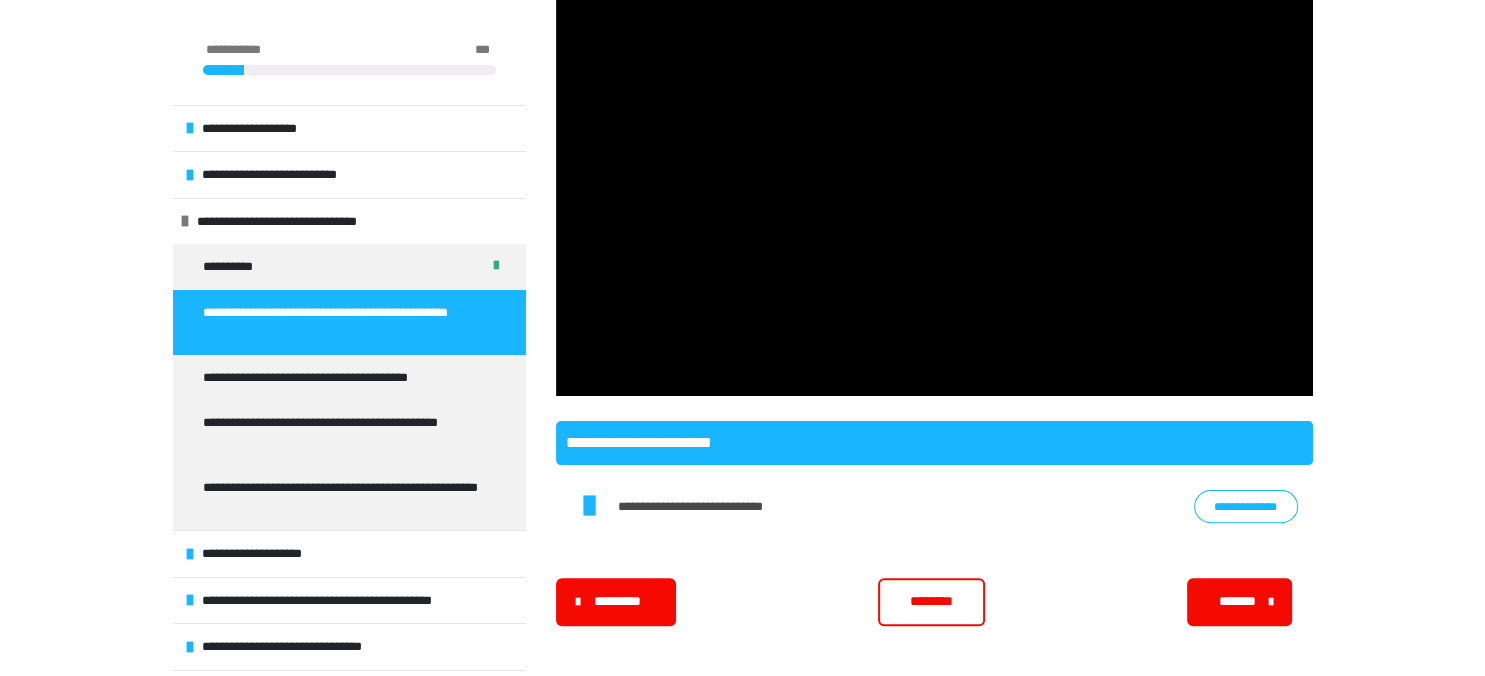 click on "********" at bounding box center (931, 601) 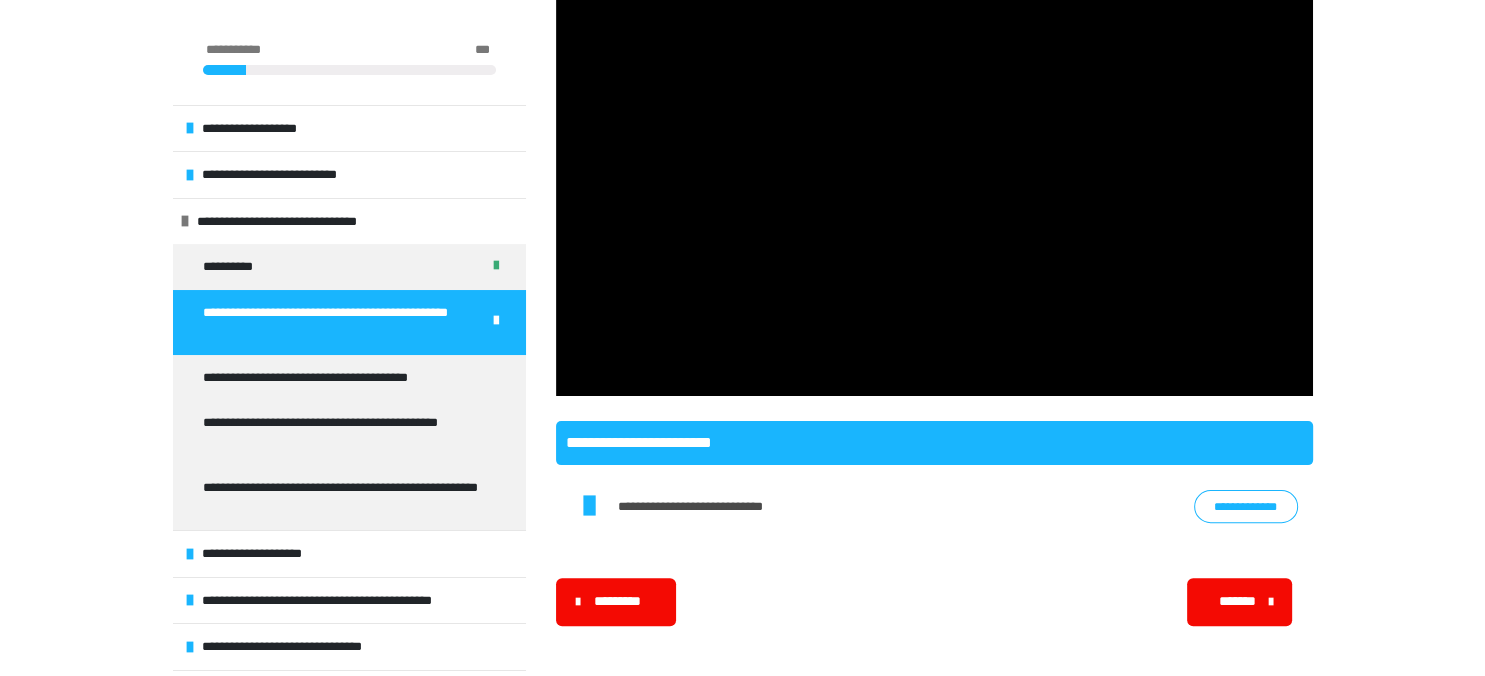 click on "*******" at bounding box center (1238, 601) 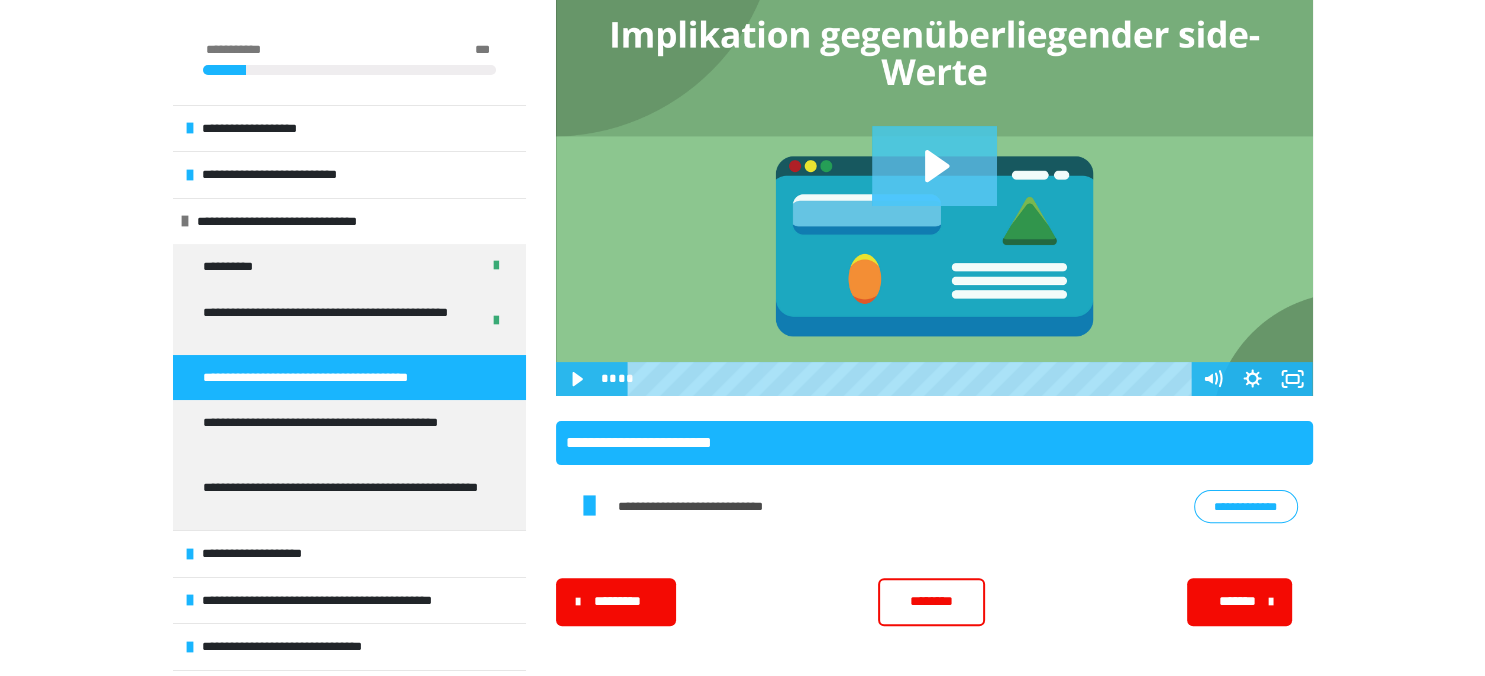 click 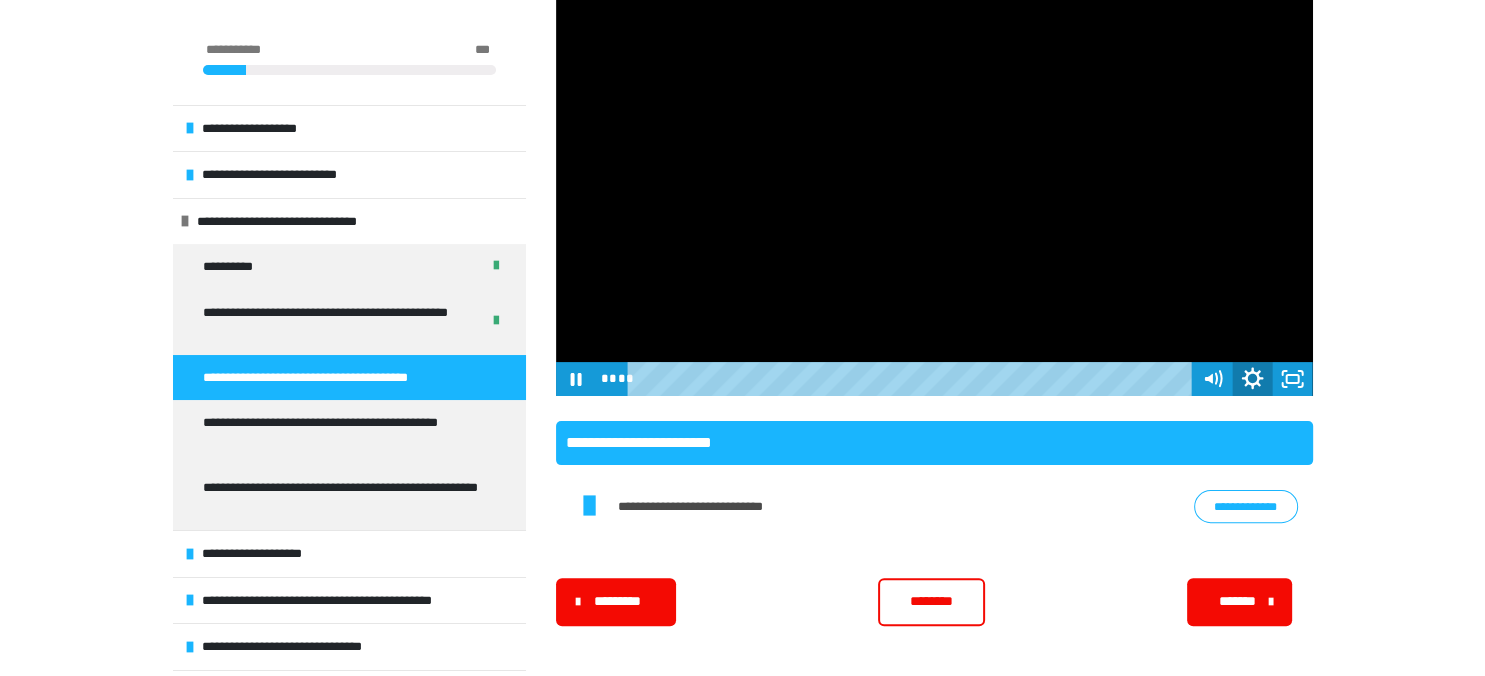 click 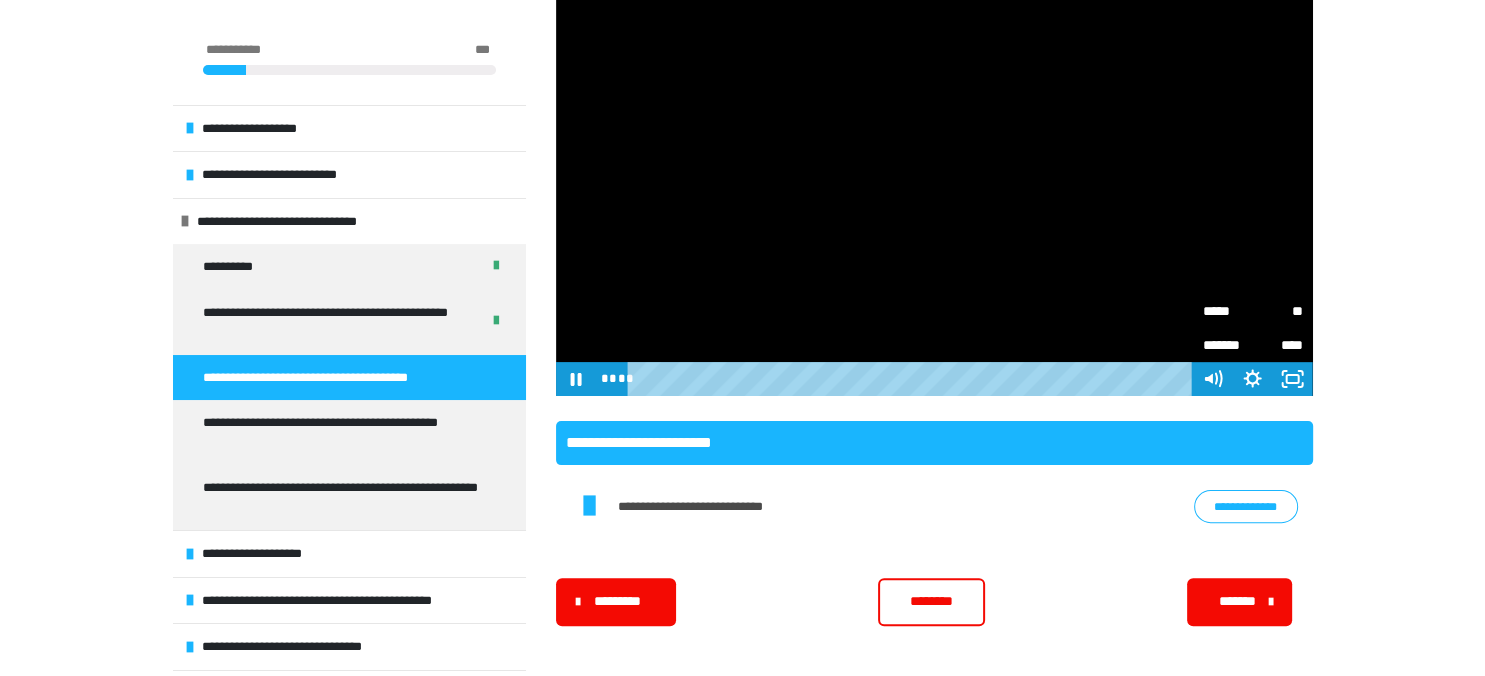 click on "**" at bounding box center [1278, 311] 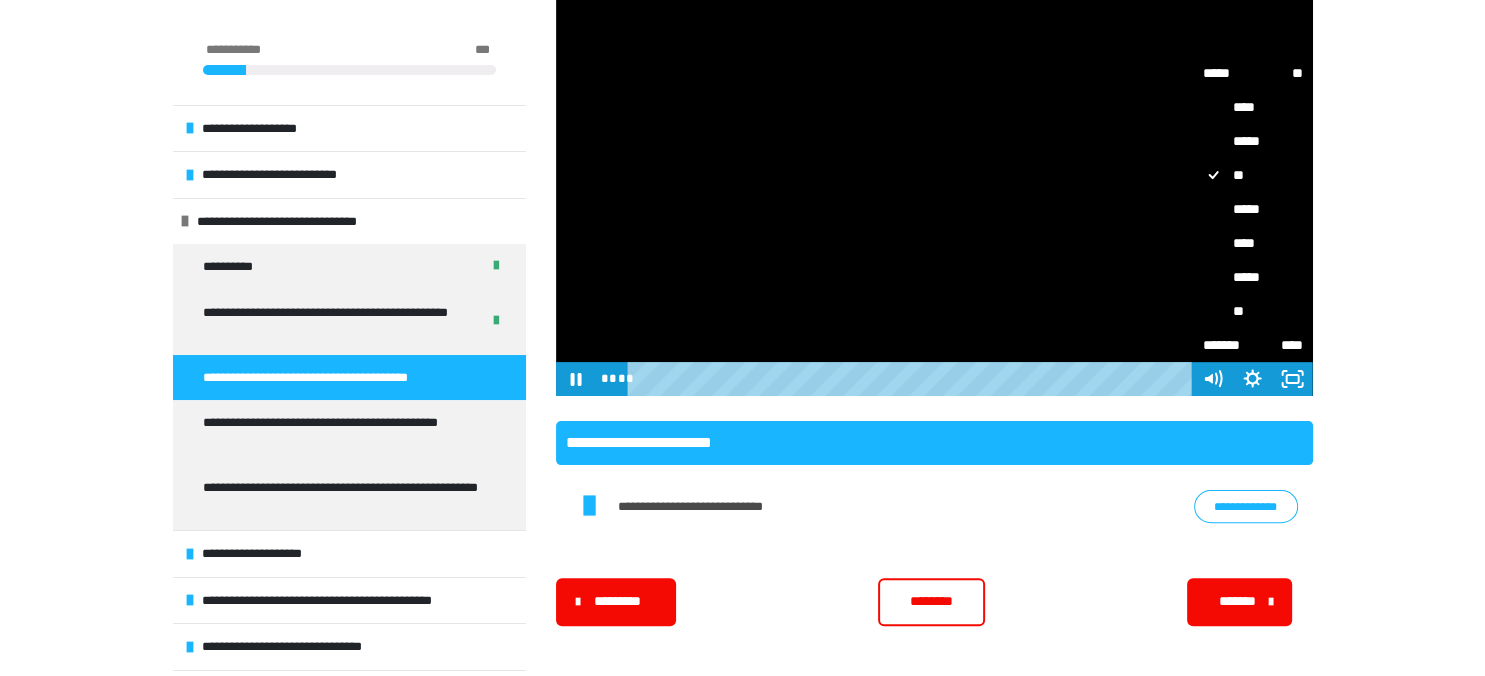 click on "****" at bounding box center [1253, 243] 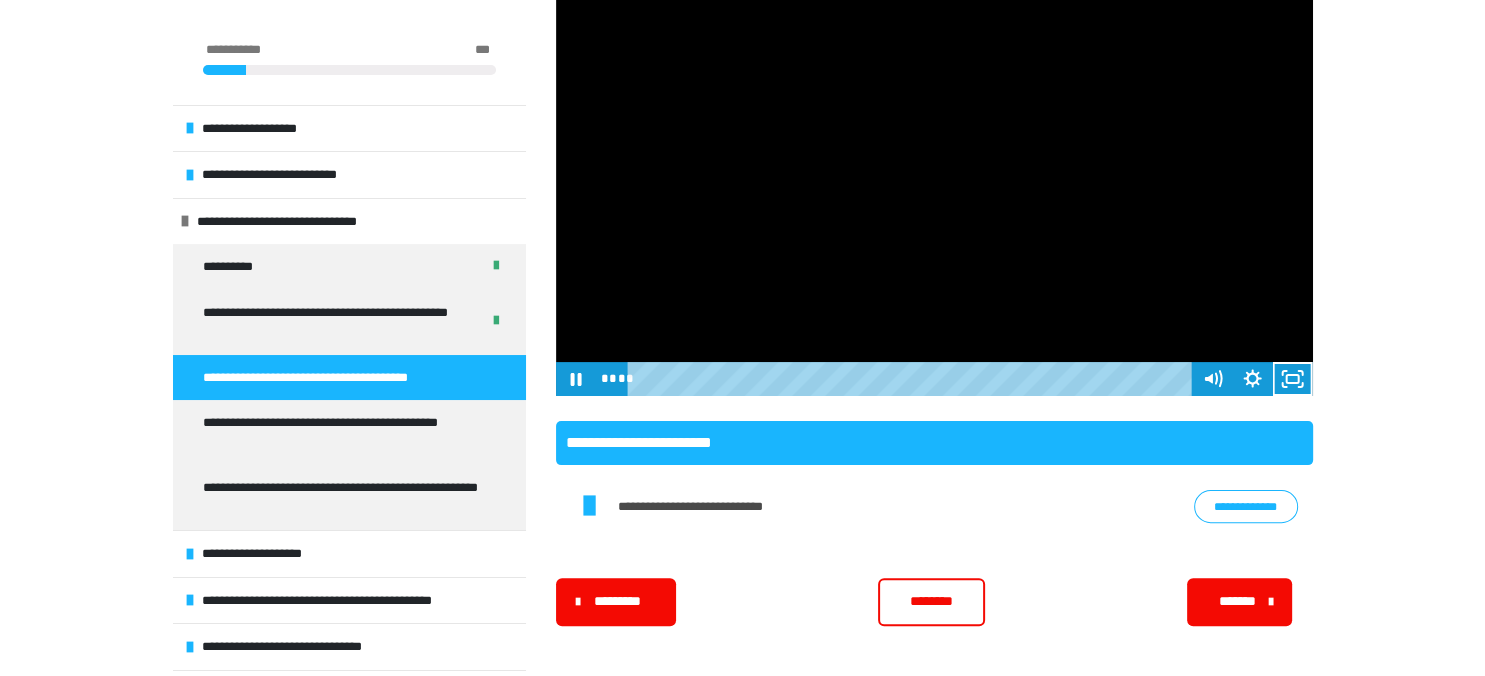 click at bounding box center (934, 183) 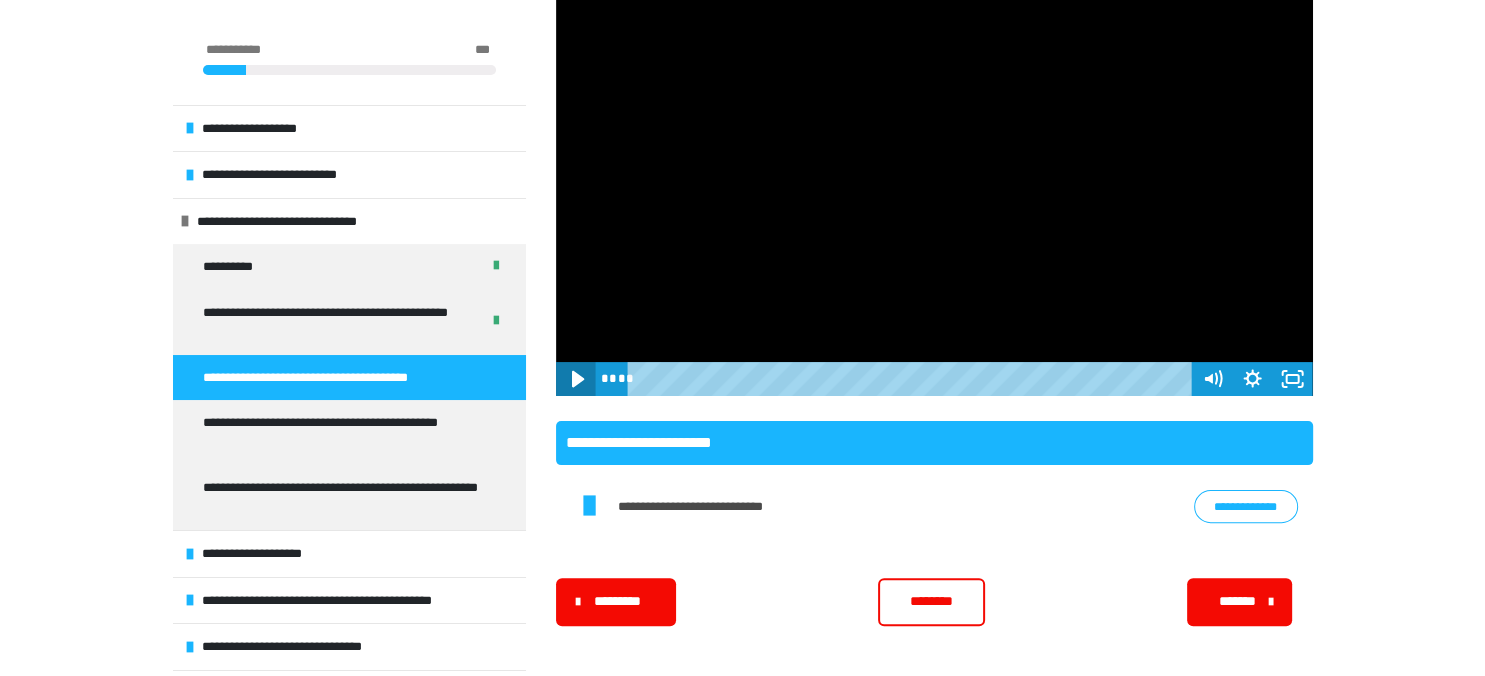 click 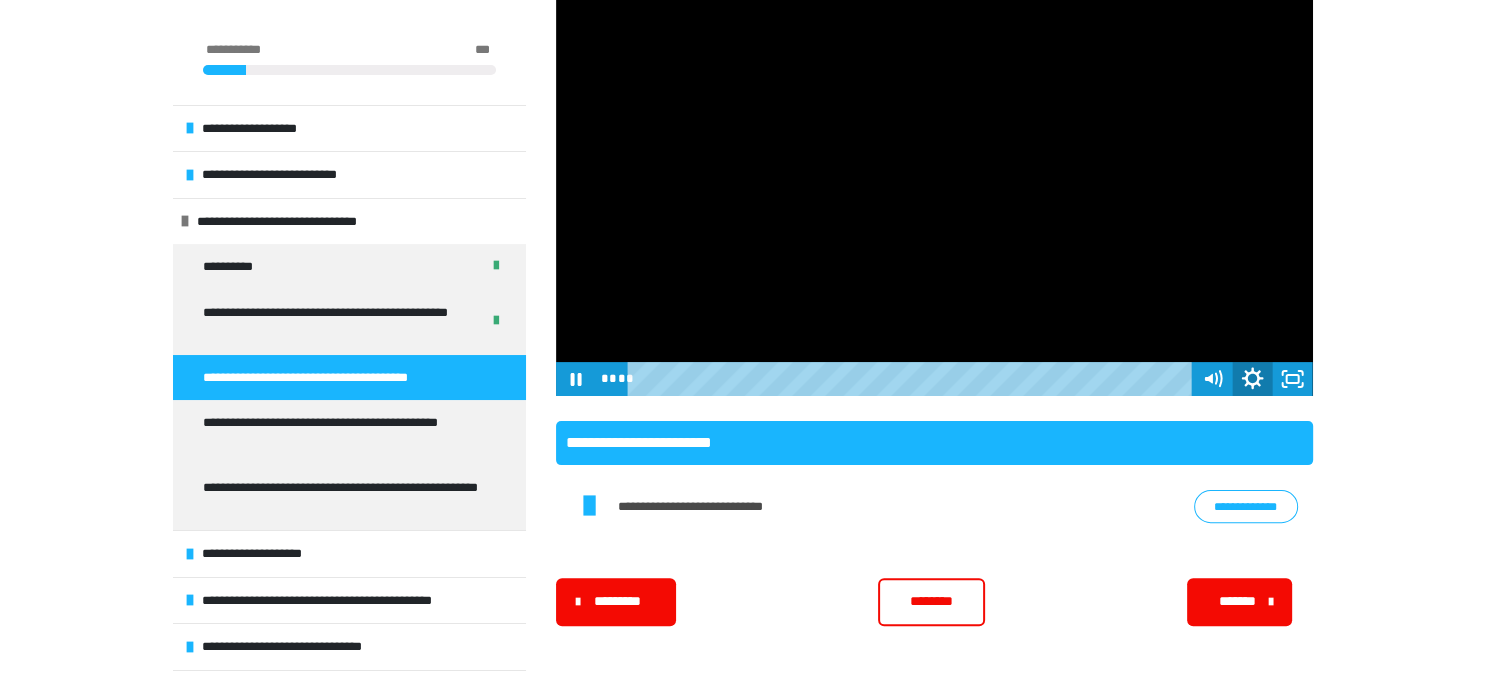 click 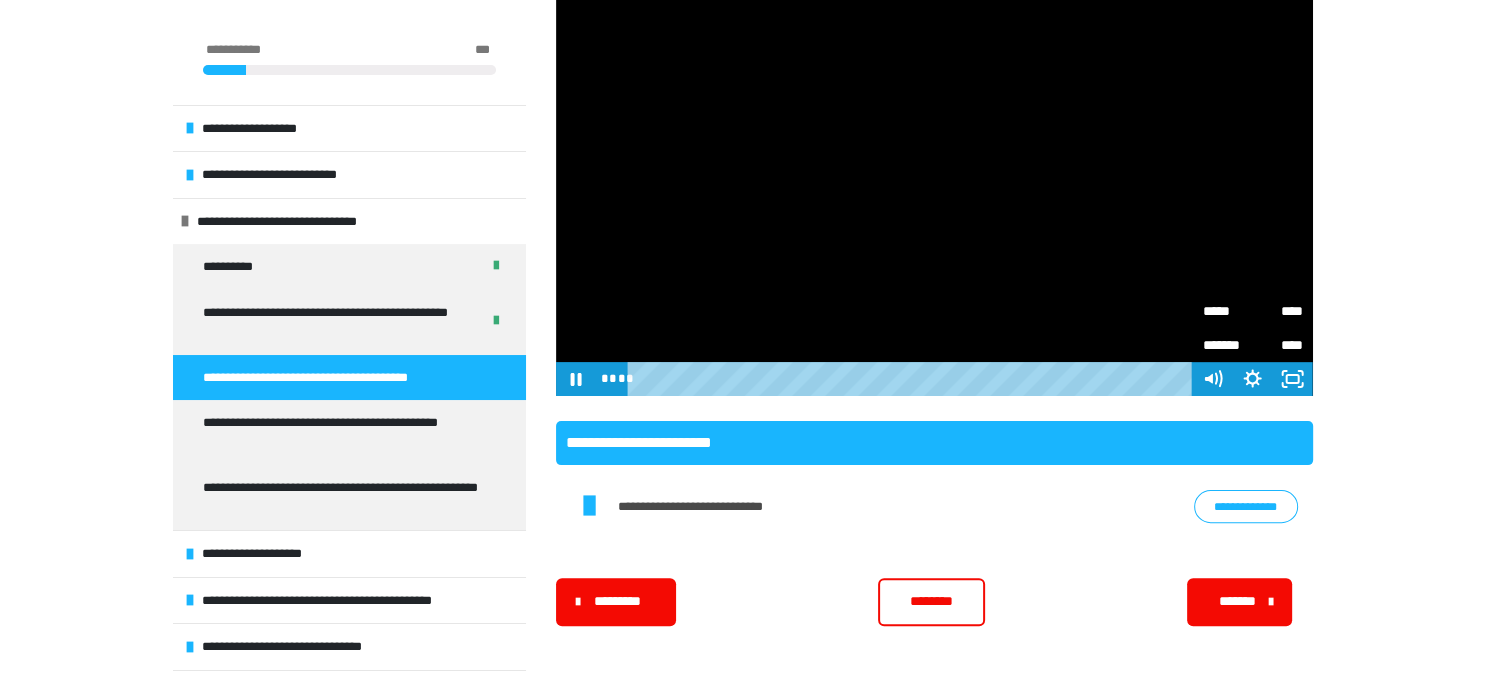 click on "****" at bounding box center [1278, 311] 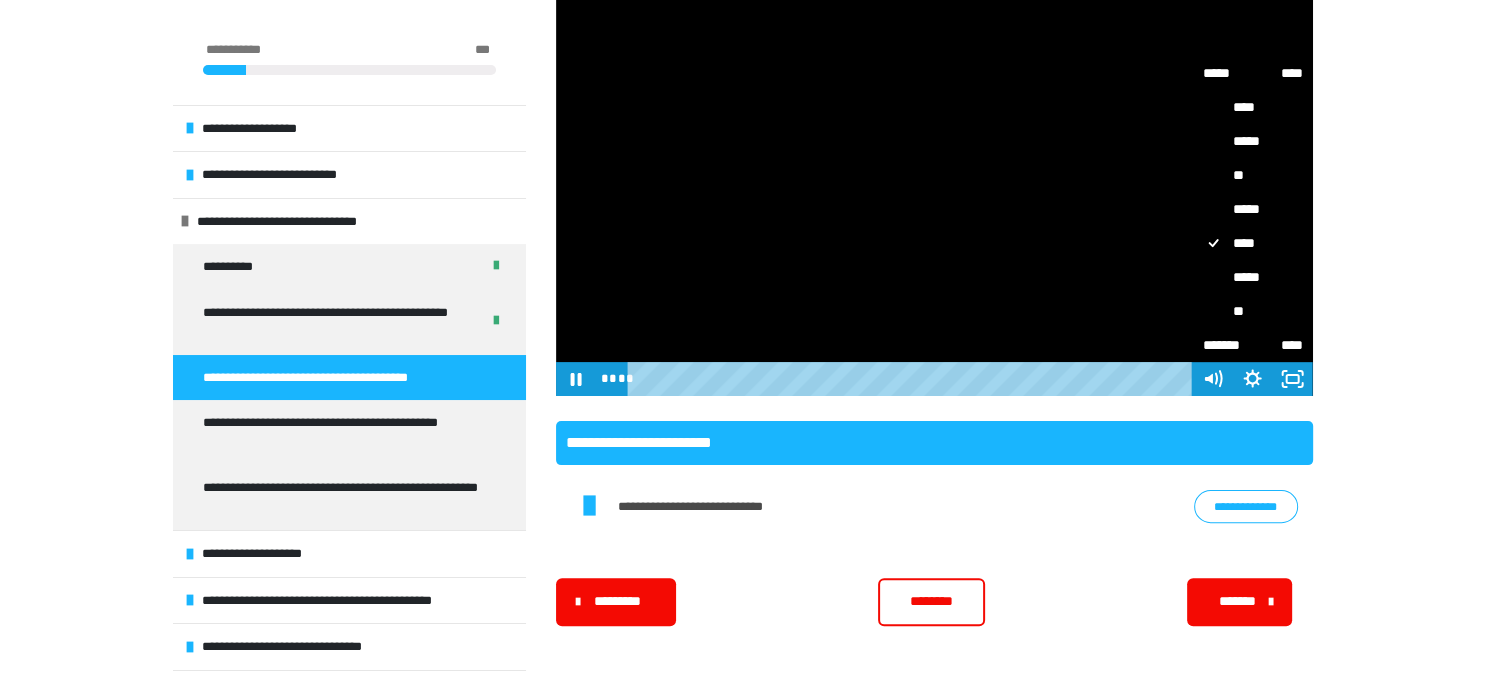 click on "*****" at bounding box center [1253, 277] 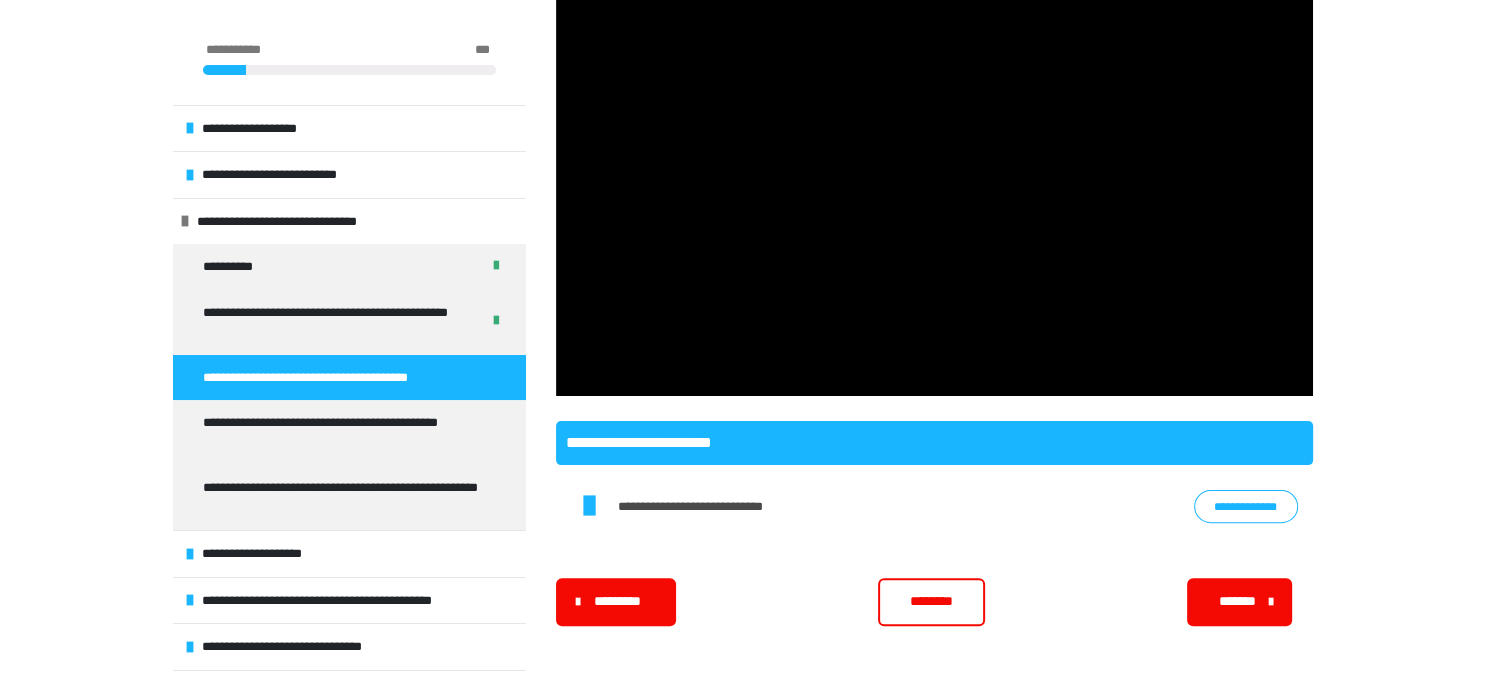 click on "********" at bounding box center (931, 602) 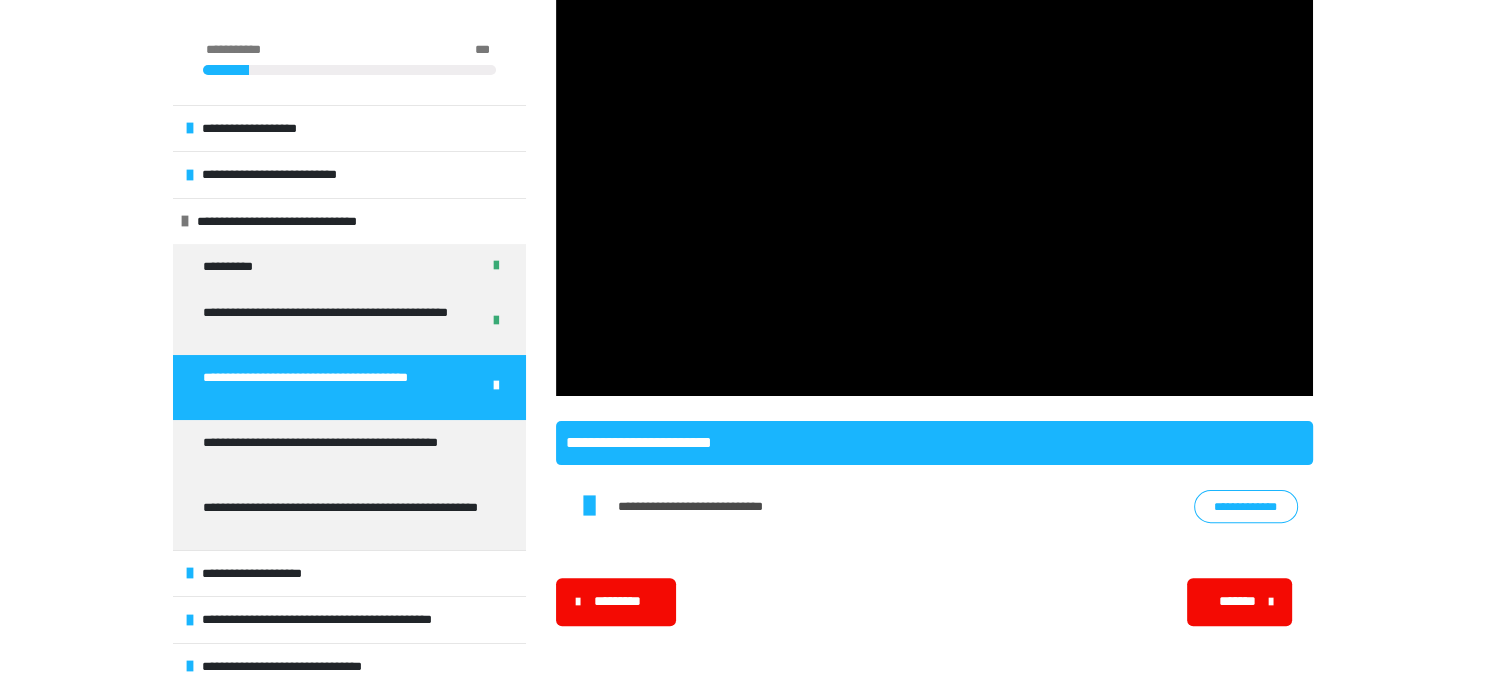 click on "*******" at bounding box center [1238, 601] 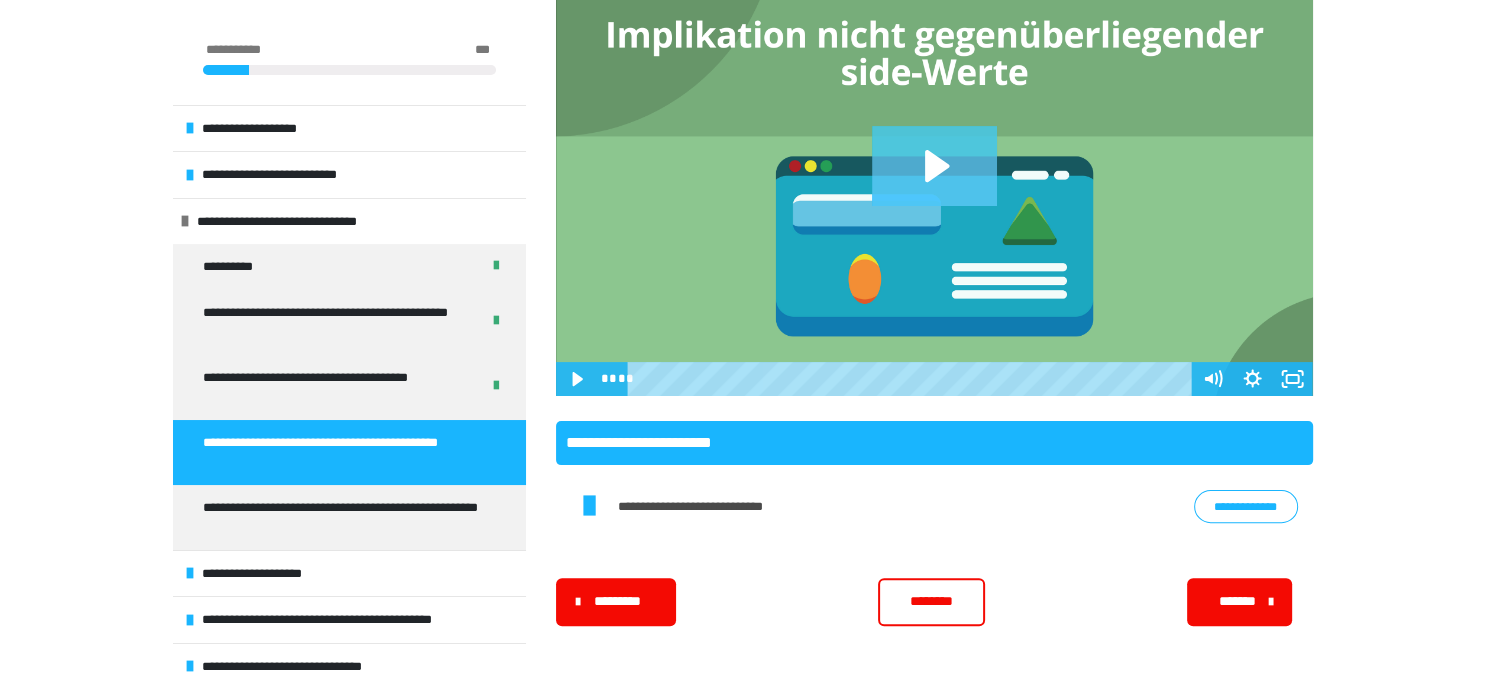 click 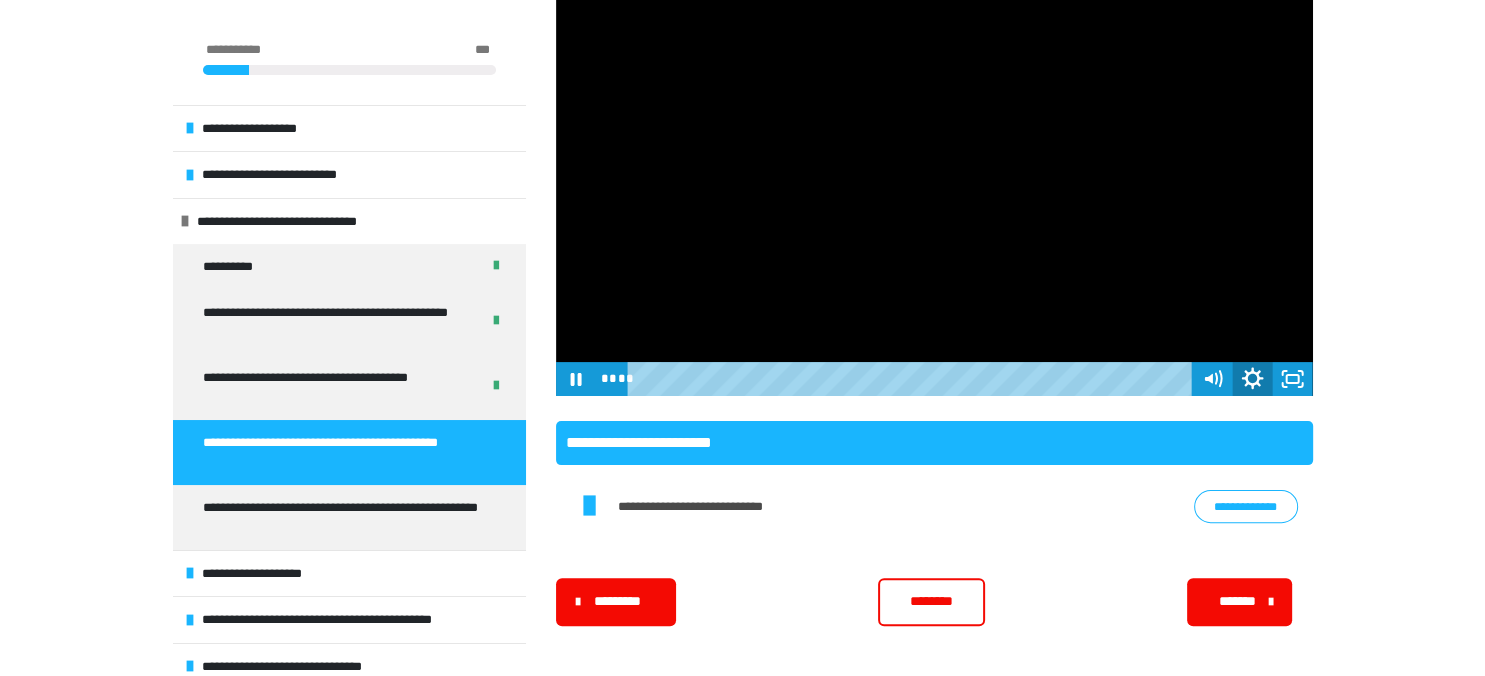 click 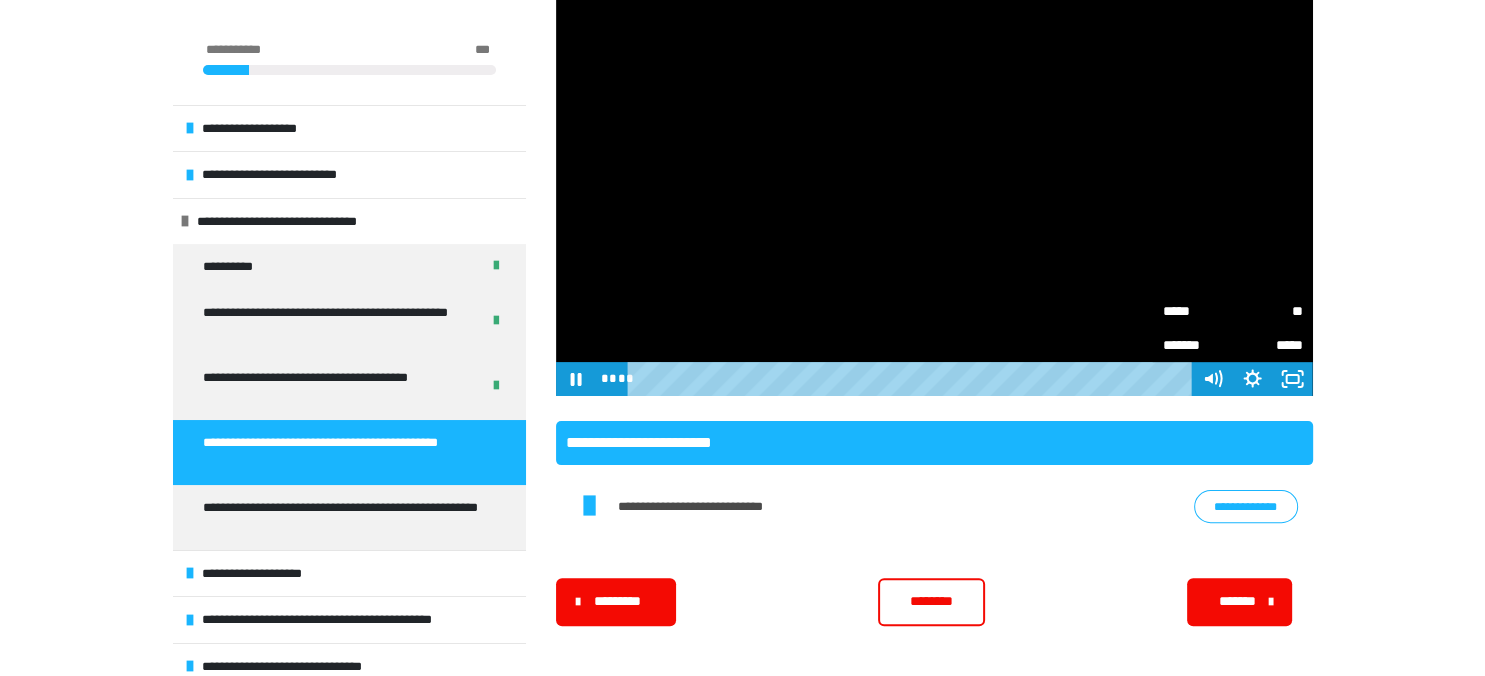 click on "**" at bounding box center [1268, 311] 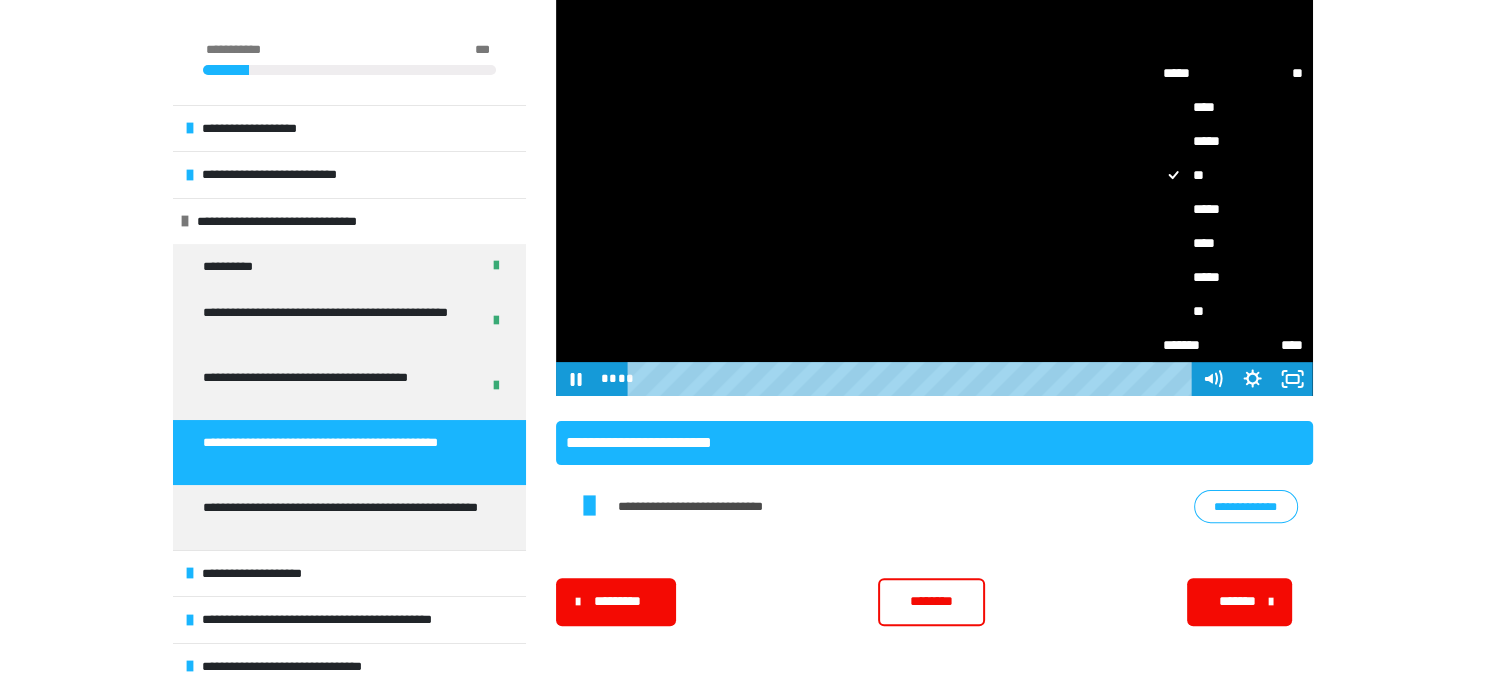 click on "****" at bounding box center (1233, 243) 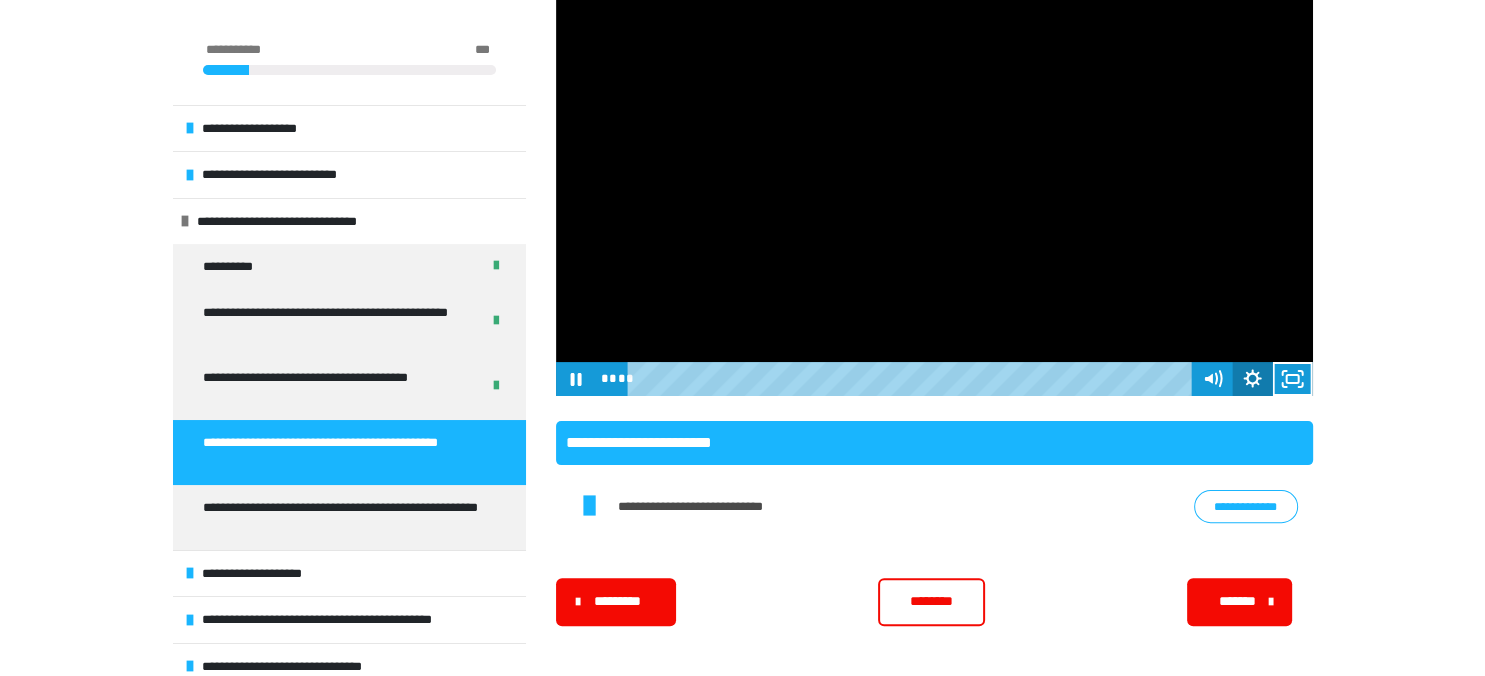 click 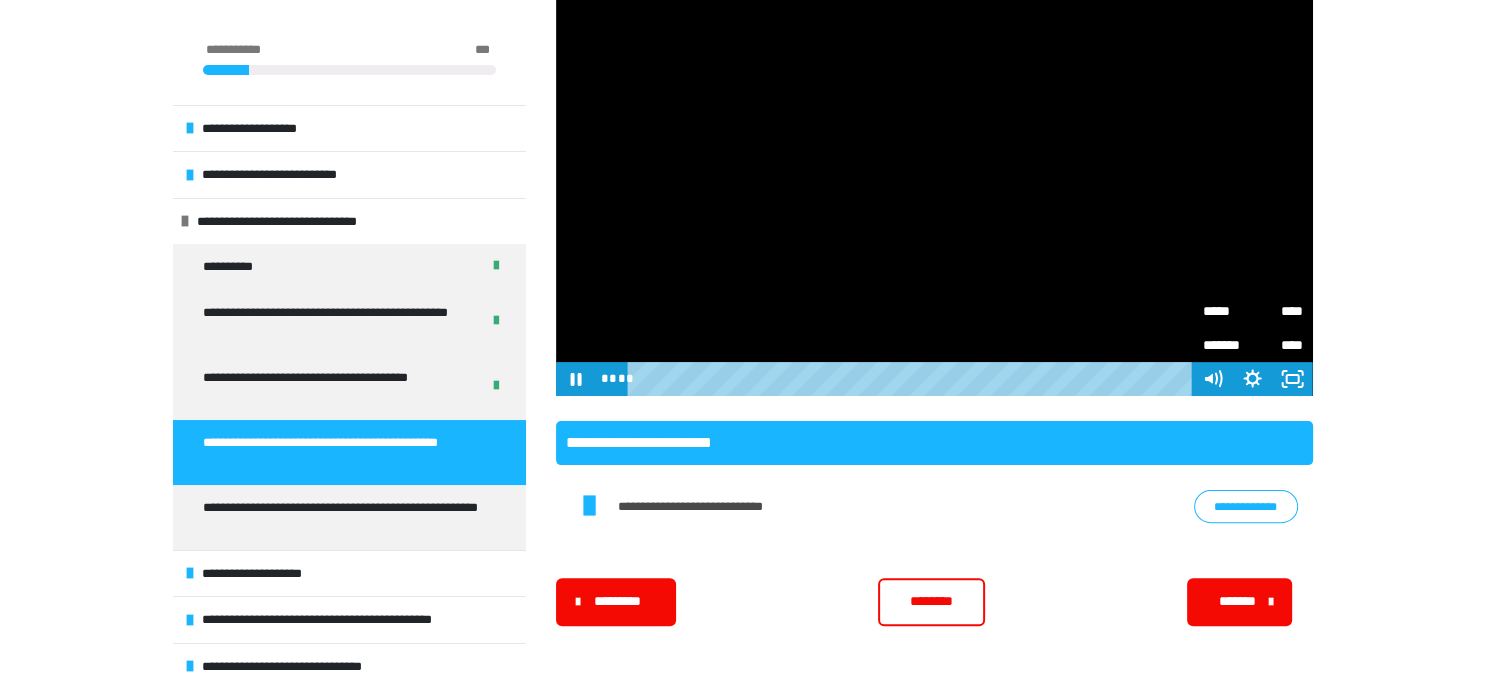 click on "****" at bounding box center [1278, 311] 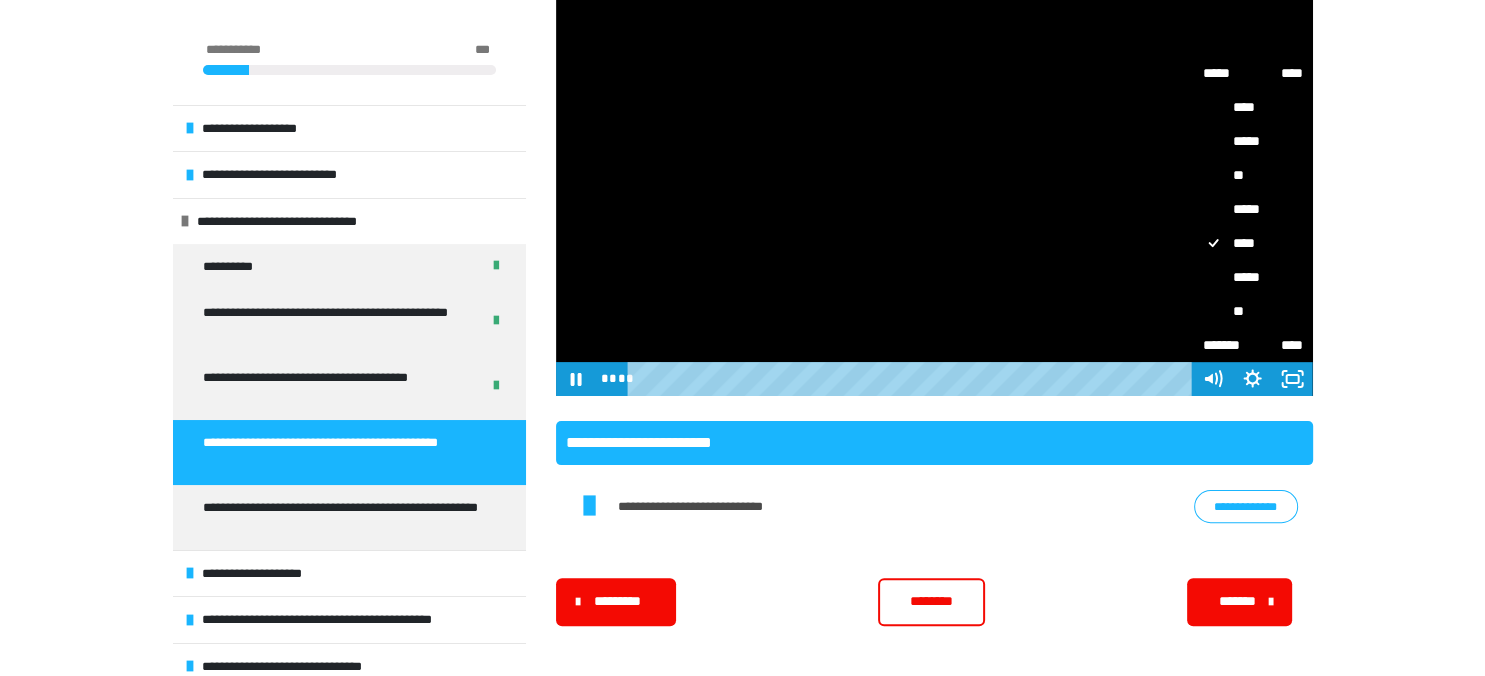 click on "**" at bounding box center [1253, 311] 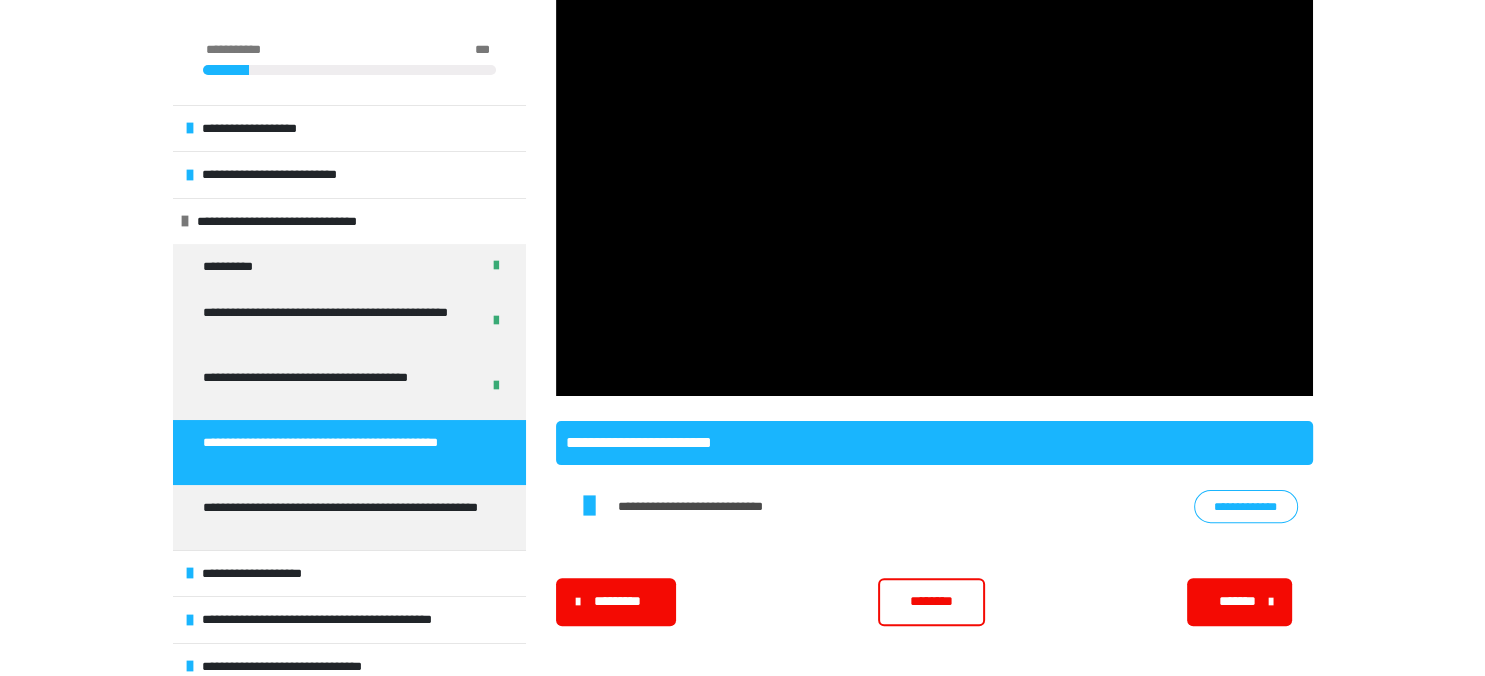 click on "********" at bounding box center (931, 602) 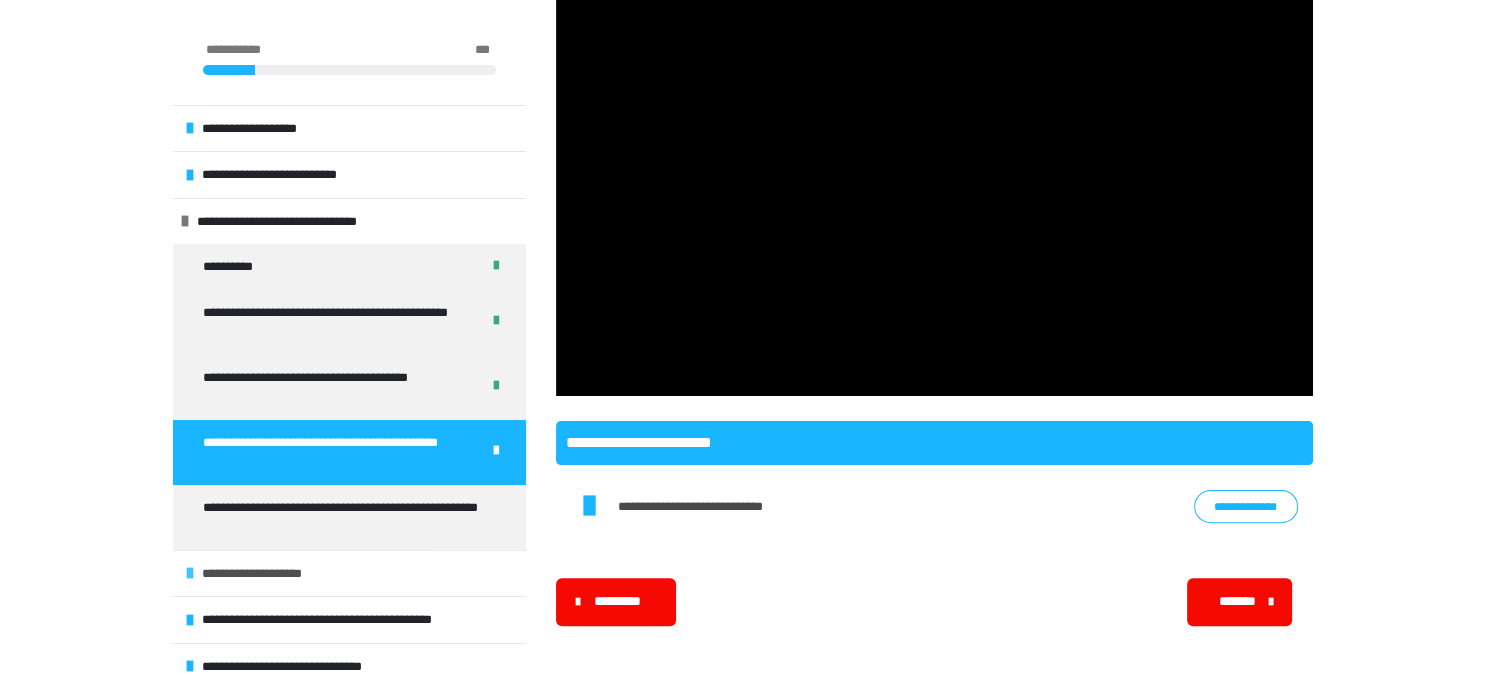 click on "**********" at bounding box center [263, 574] 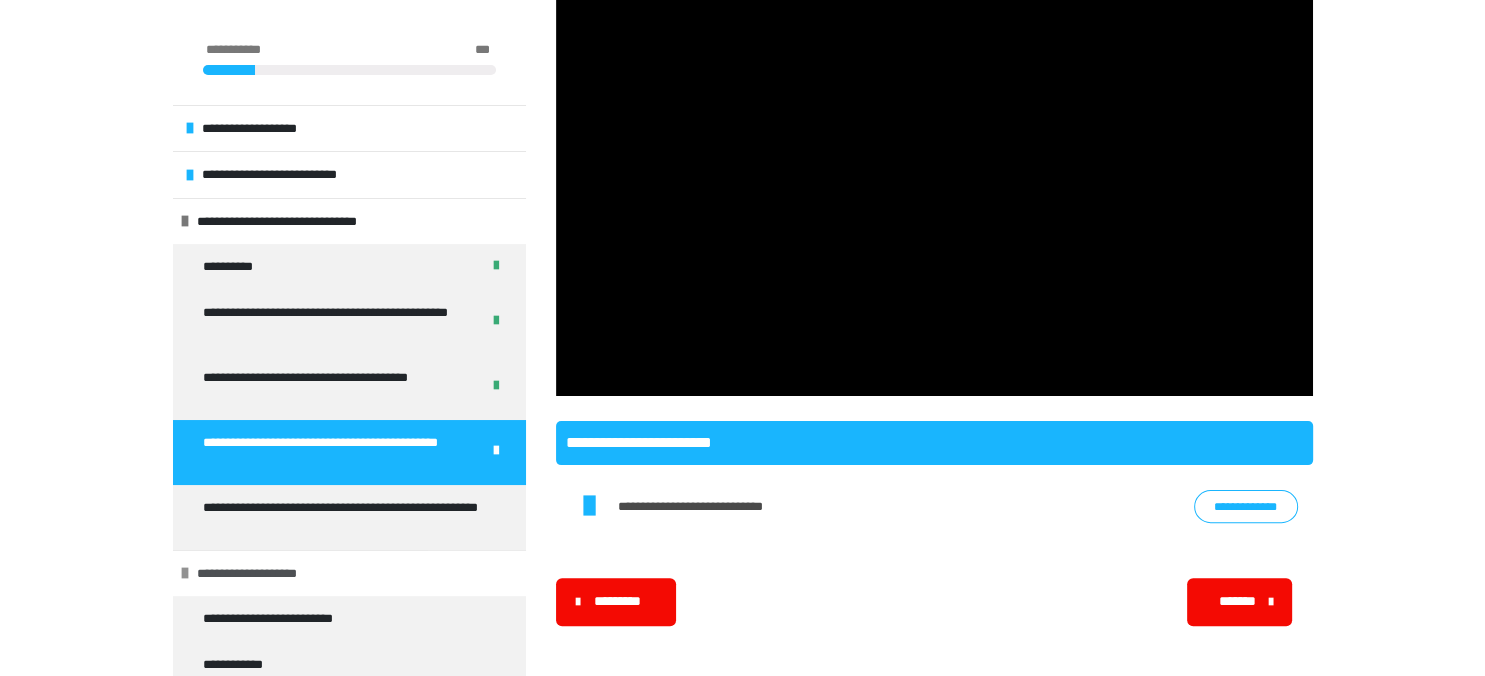 click on "**********" at bounding box center (349, 573) 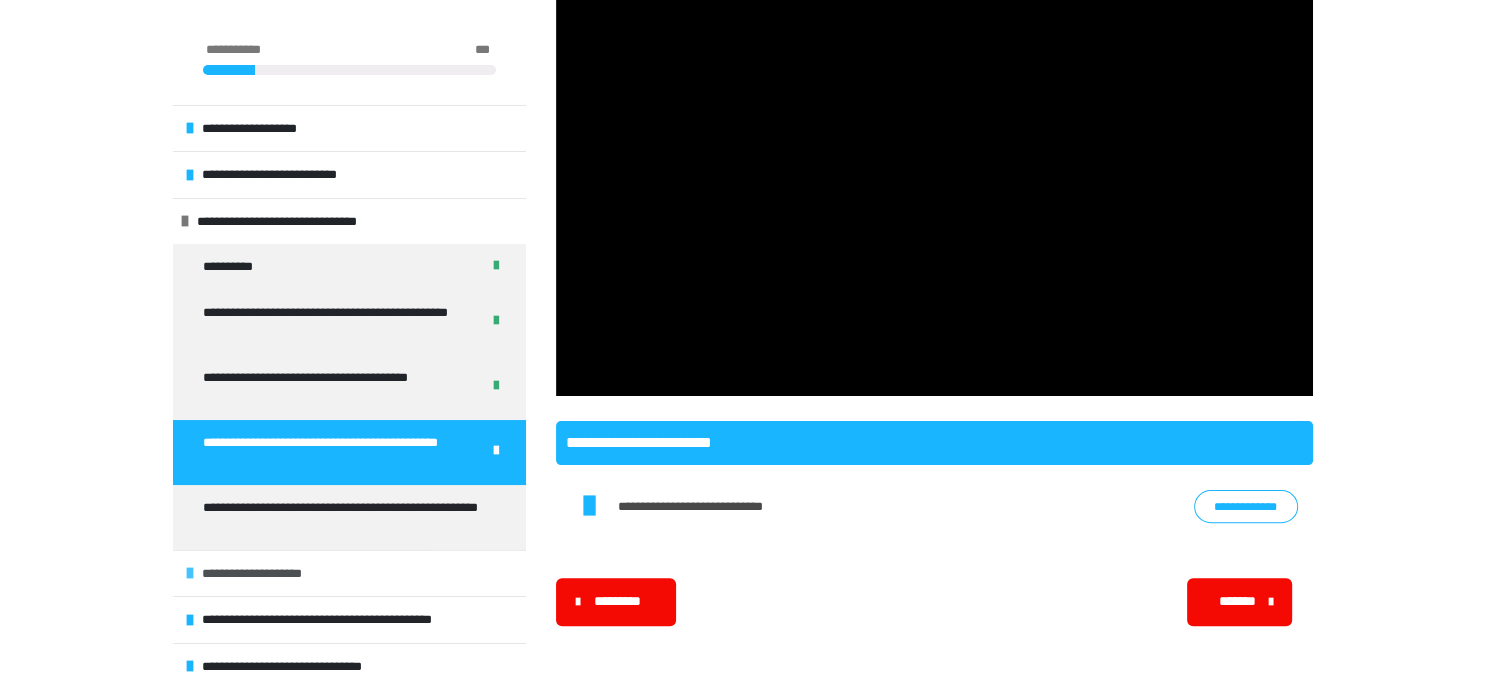 click on "**********" at bounding box center [263, 574] 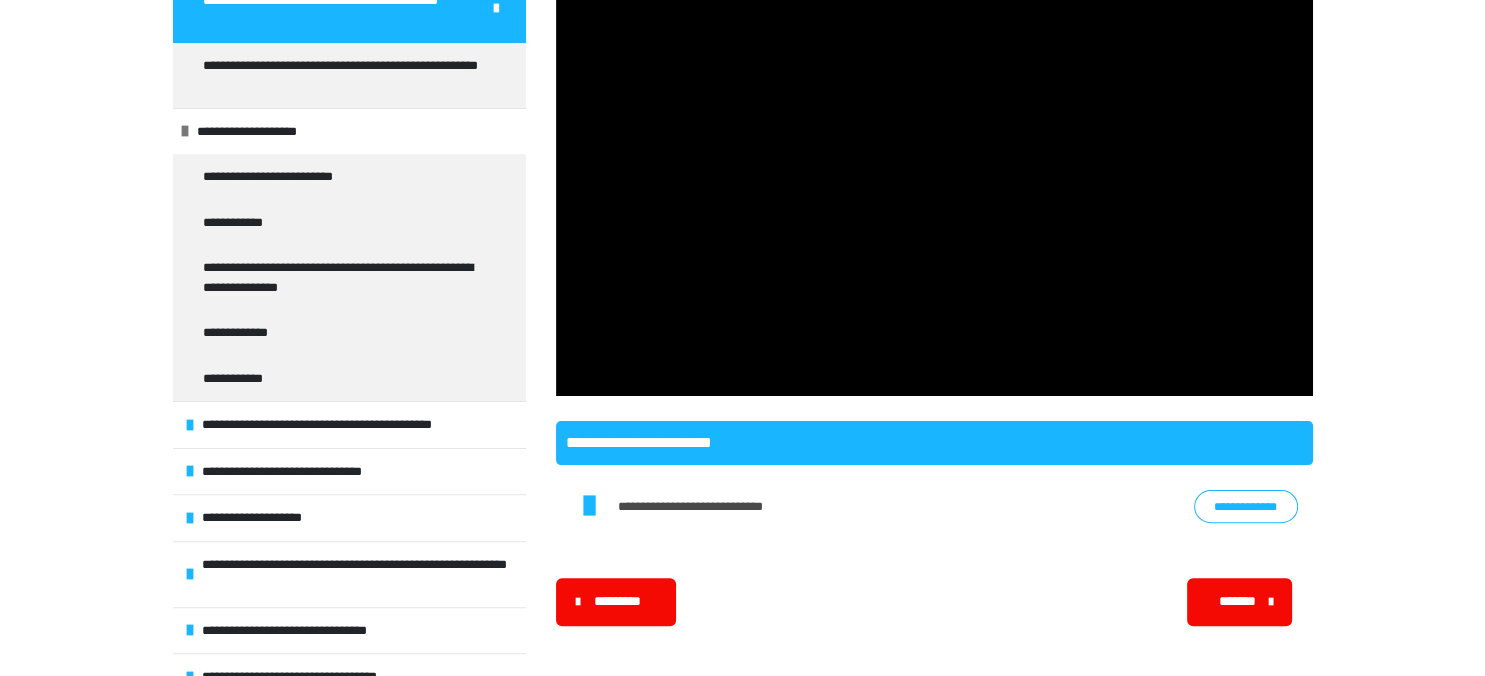 scroll, scrollTop: 436, scrollLeft: 0, axis: vertical 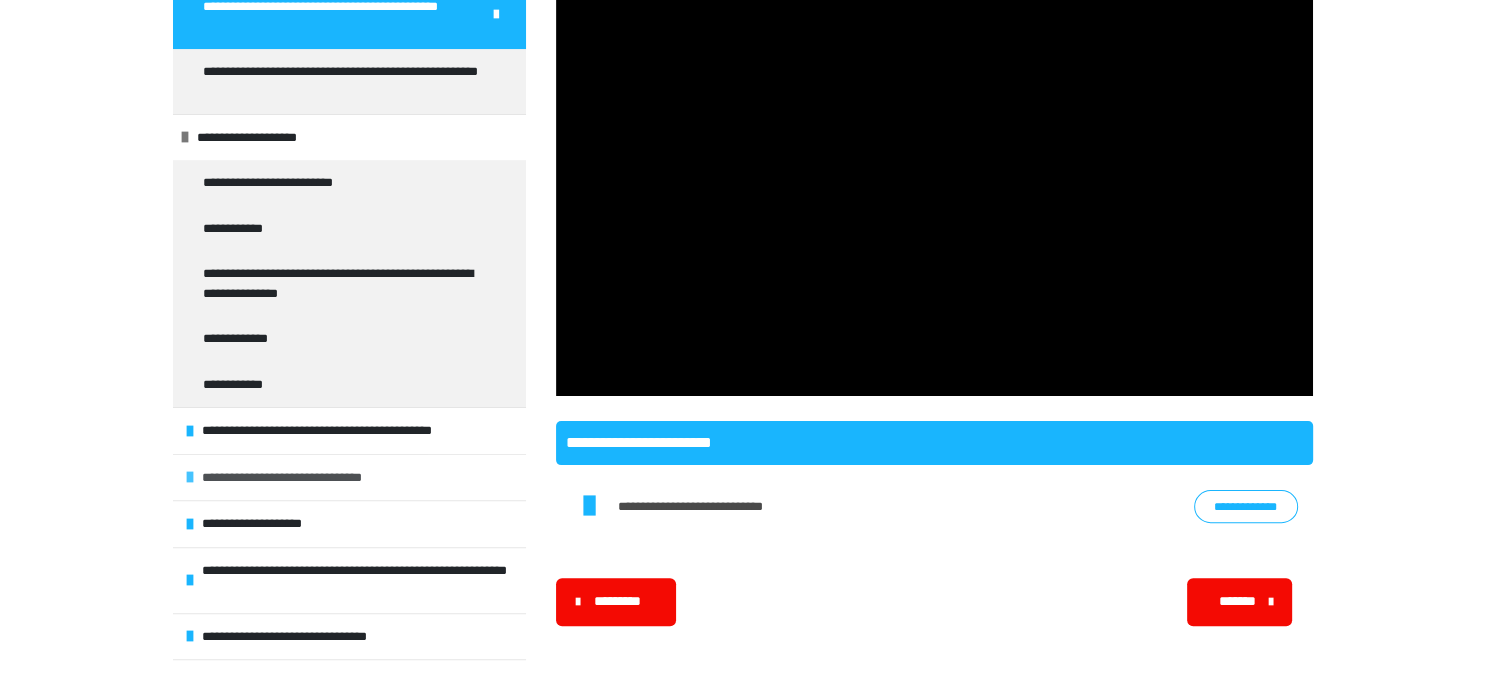 click on "**********" at bounding box center [306, 478] 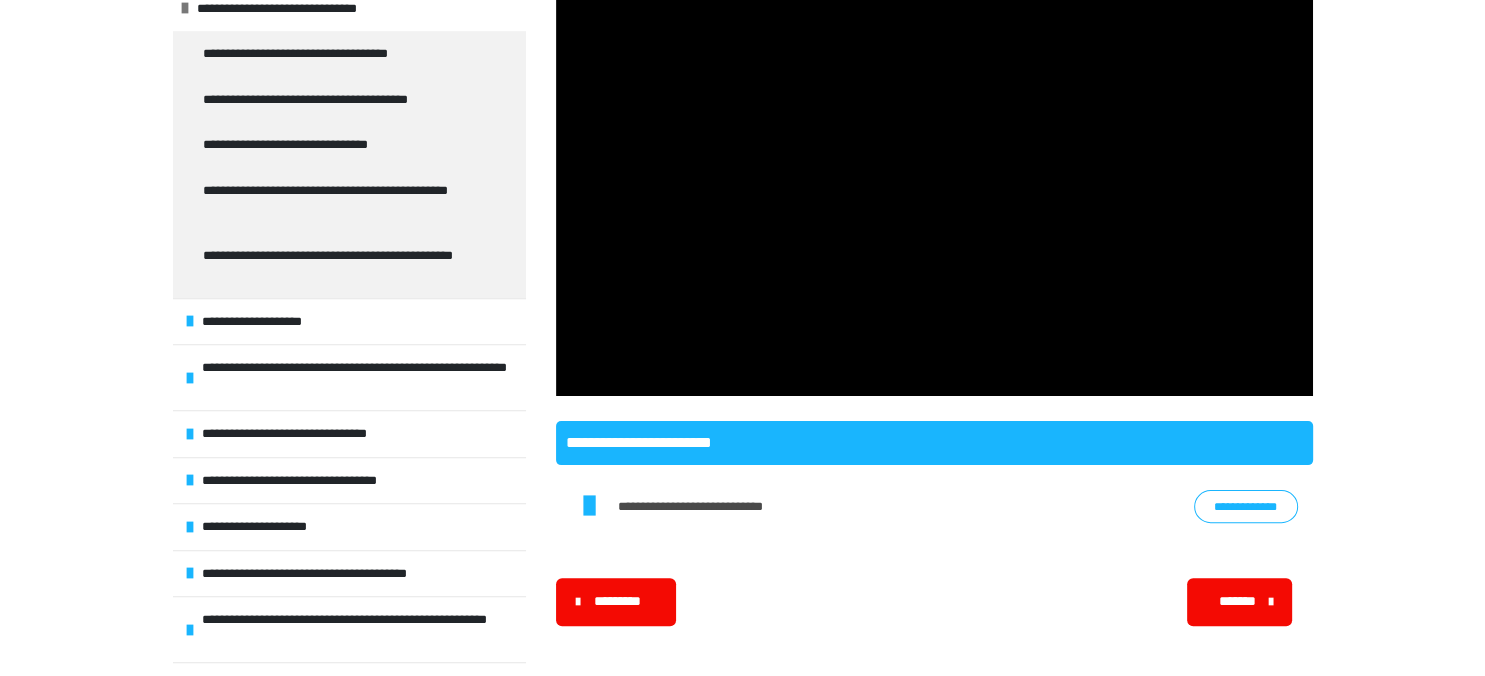 scroll, scrollTop: 936, scrollLeft: 0, axis: vertical 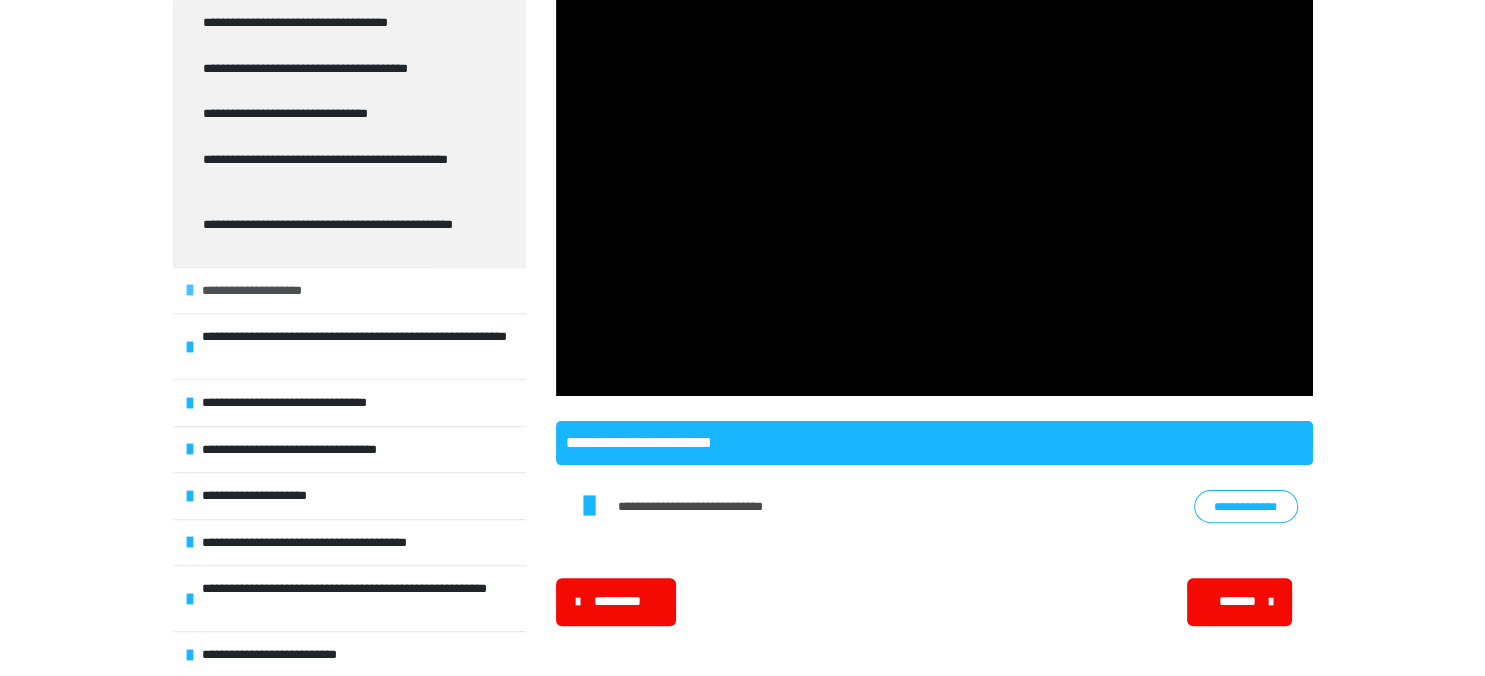 click on "**********" at bounding box center (349, 290) 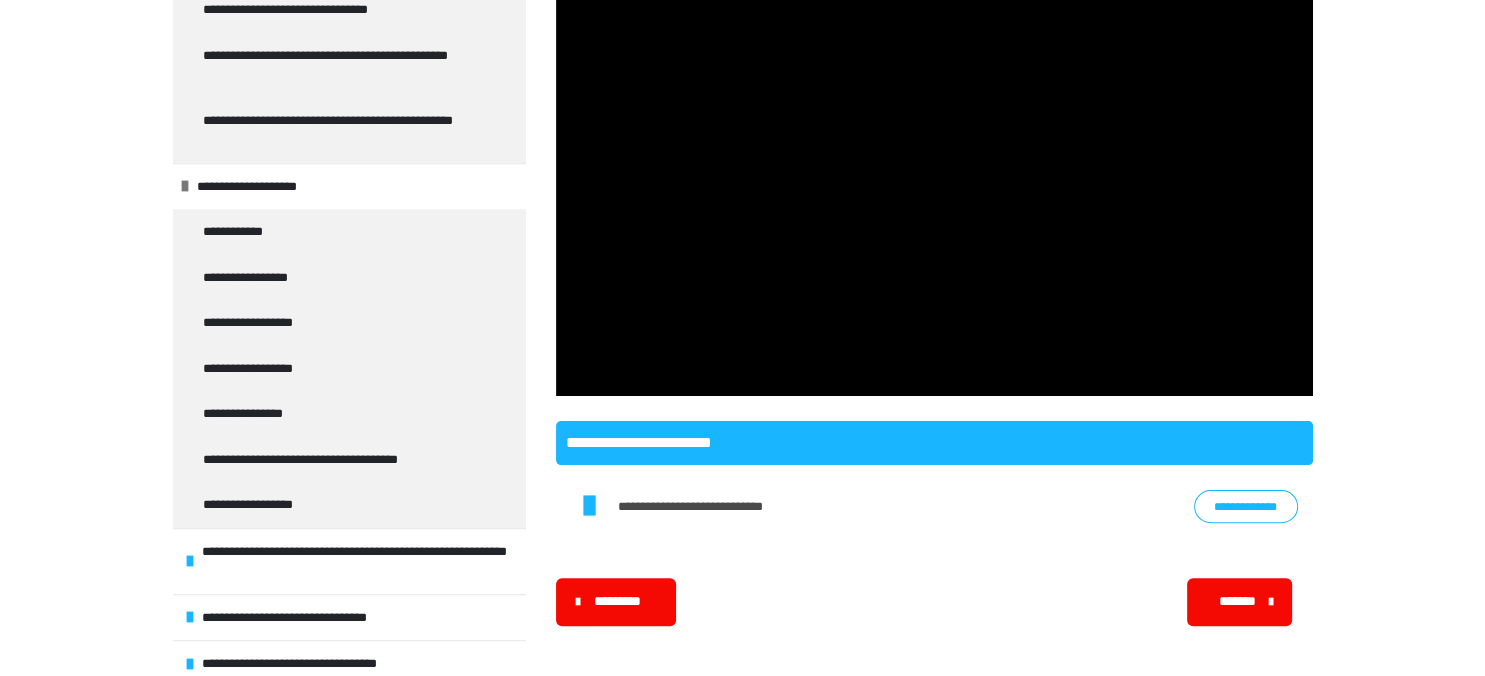scroll, scrollTop: 1097, scrollLeft: 0, axis: vertical 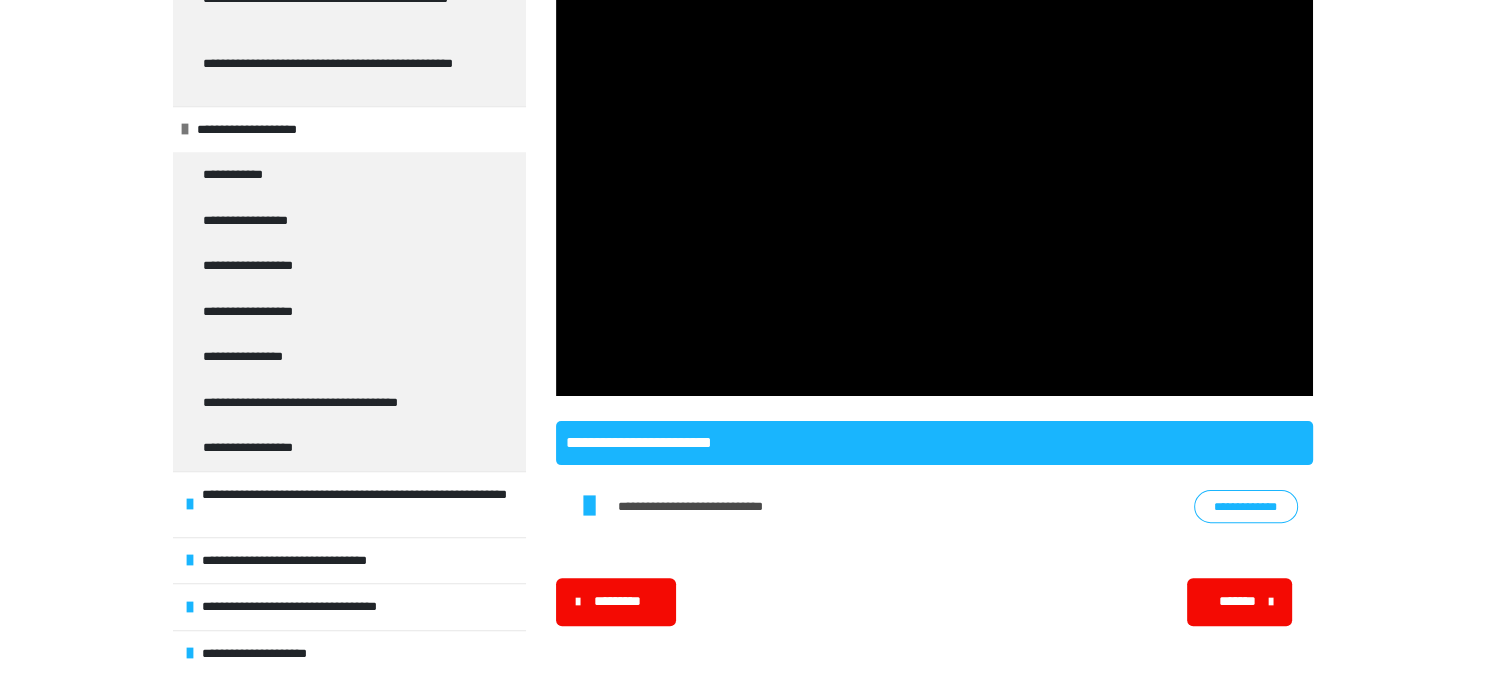 click on "**********" at bounding box center [742, 173] 